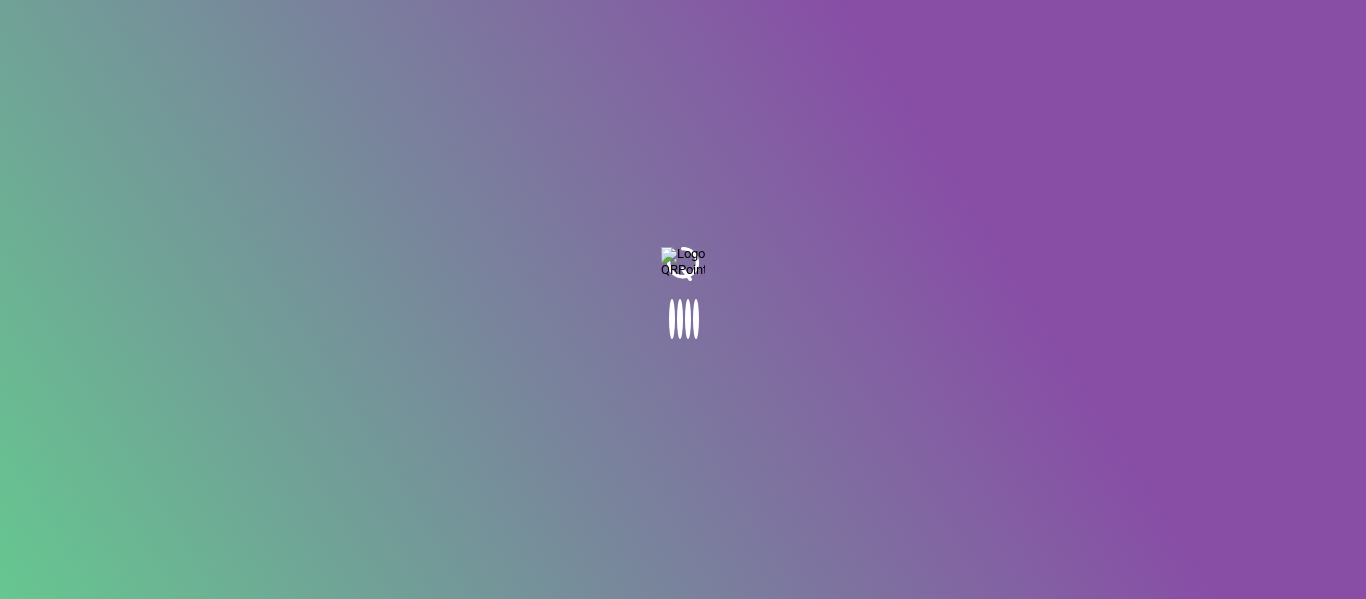 scroll, scrollTop: 0, scrollLeft: 0, axis: both 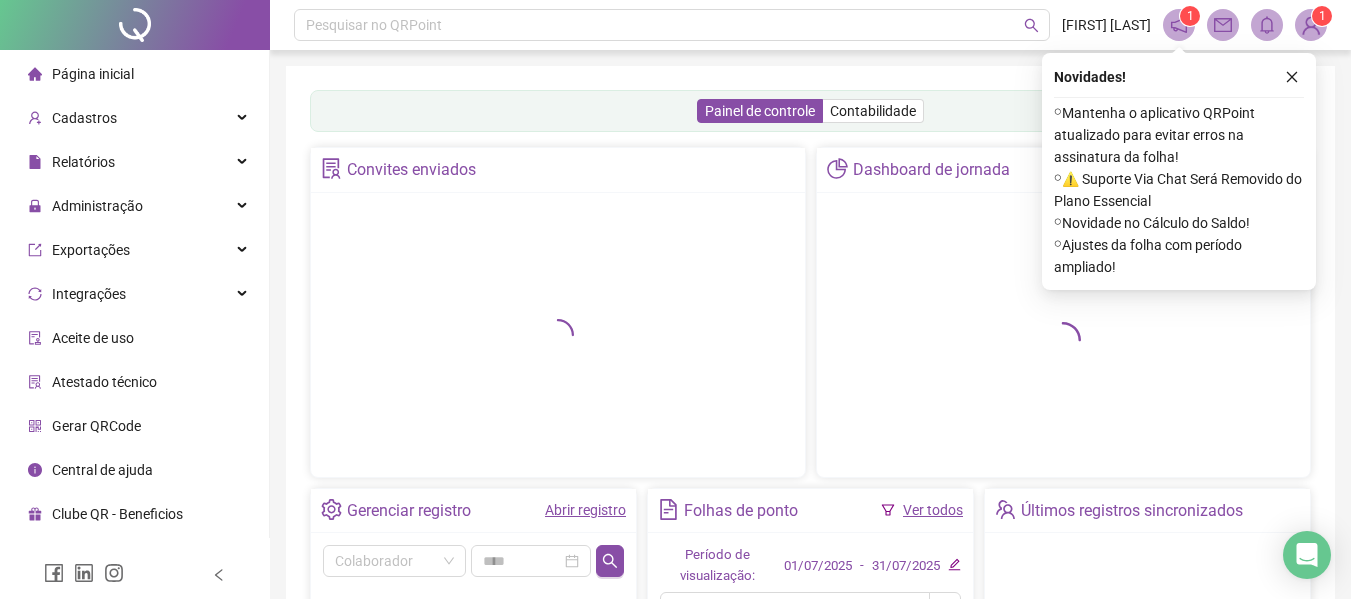 click 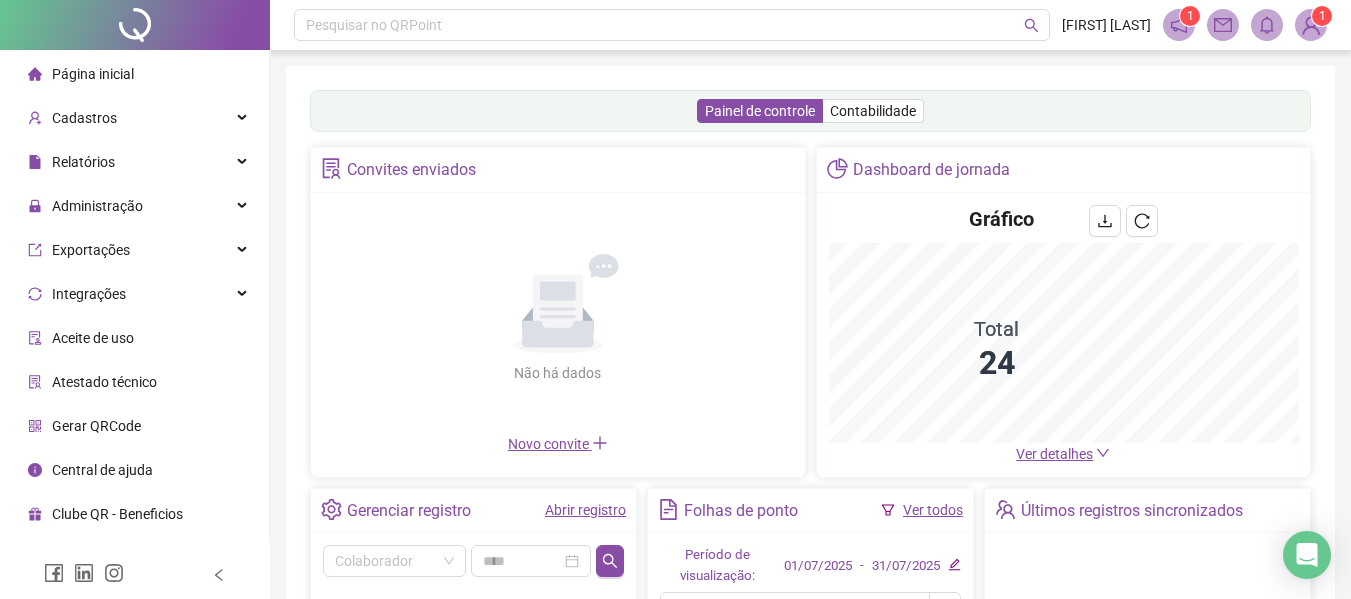click on "Abrir registro" at bounding box center (585, 510) 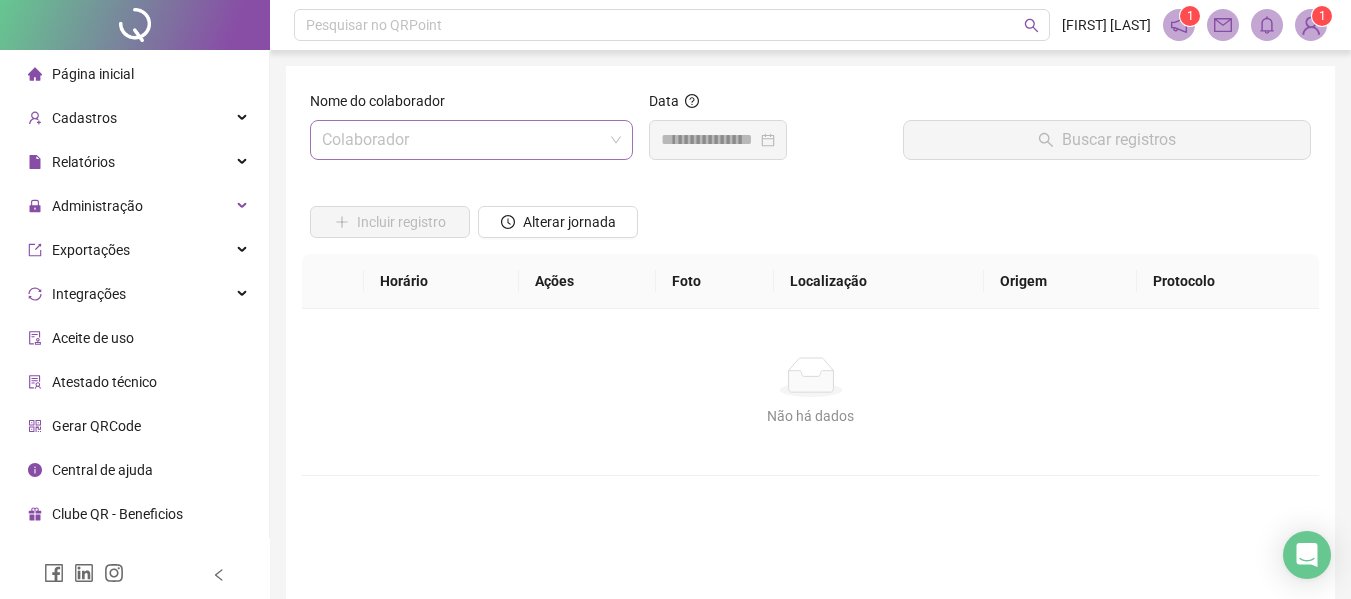 click at bounding box center (462, 140) 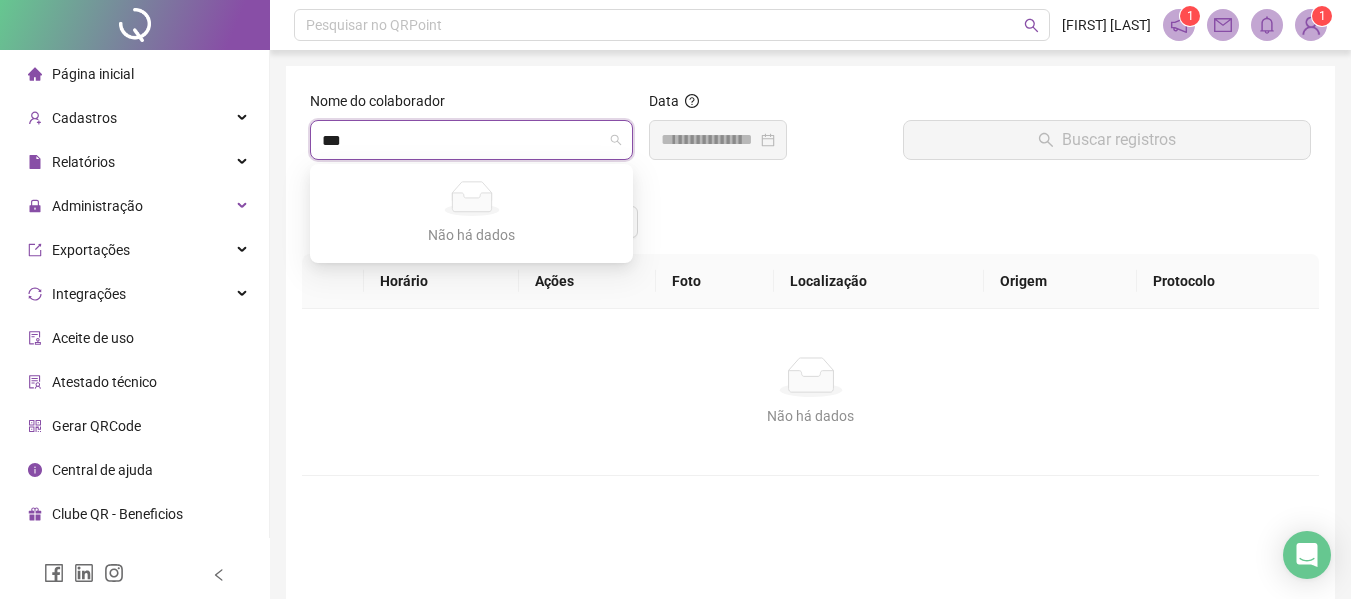 type on "**" 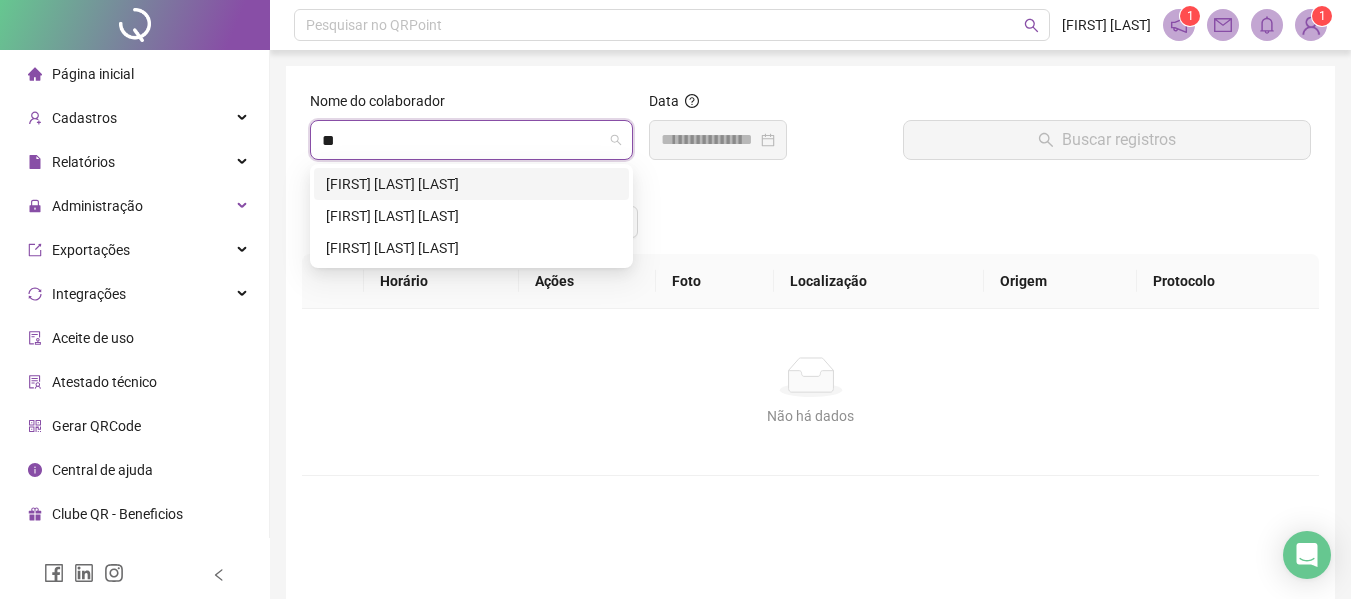 click on "[FIRST] [LAST] [LAST]" at bounding box center [471, 184] 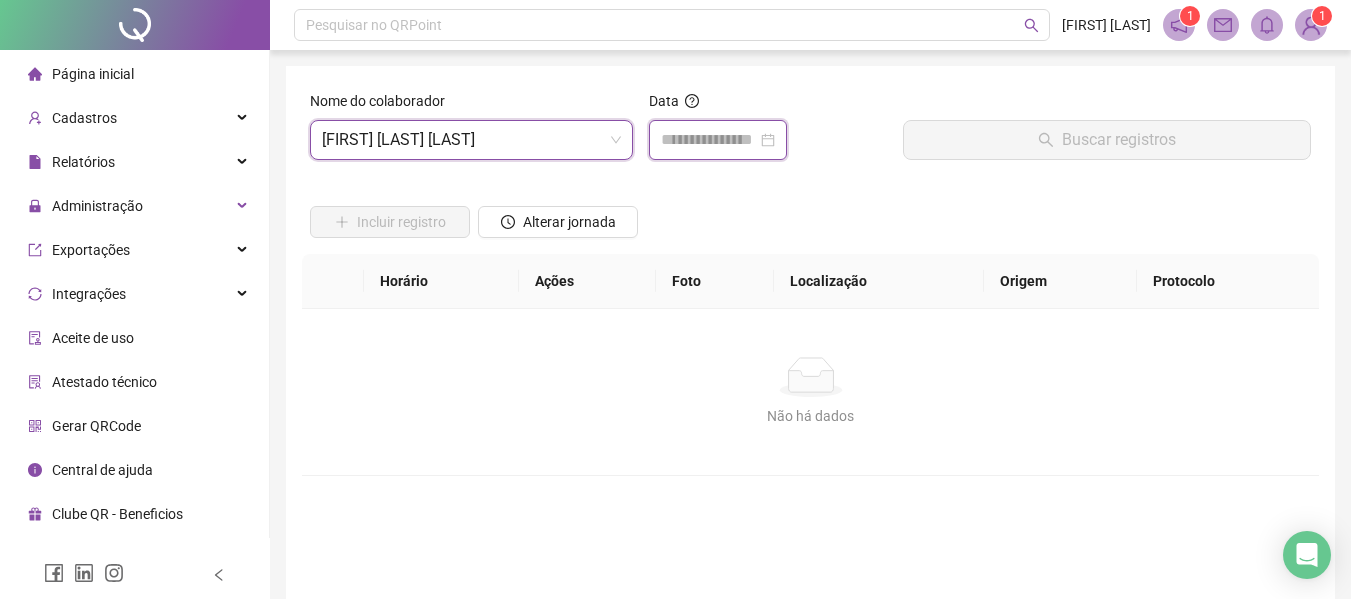 click at bounding box center (709, 140) 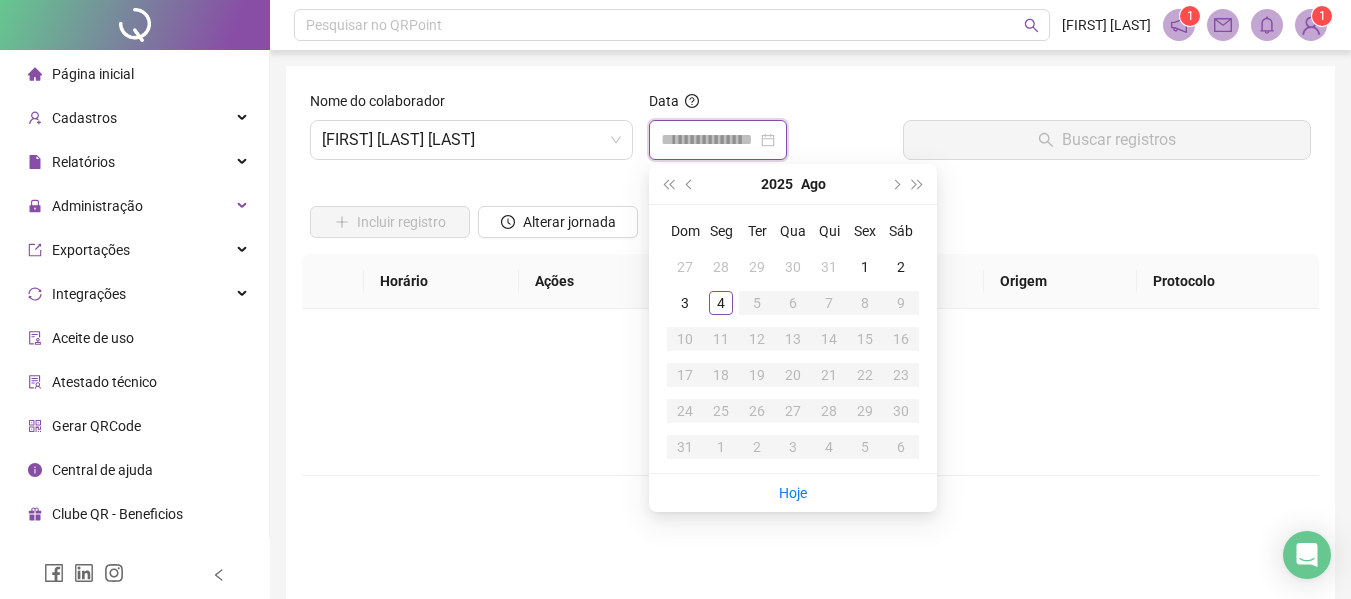 type on "**********" 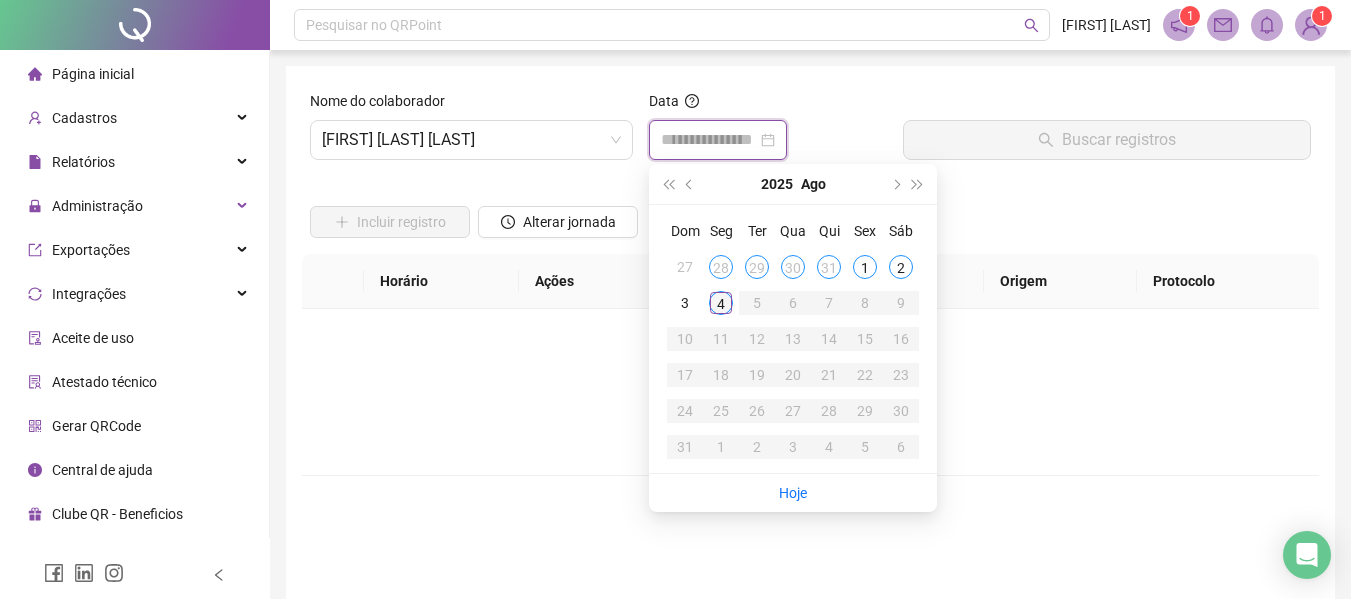 type on "**********" 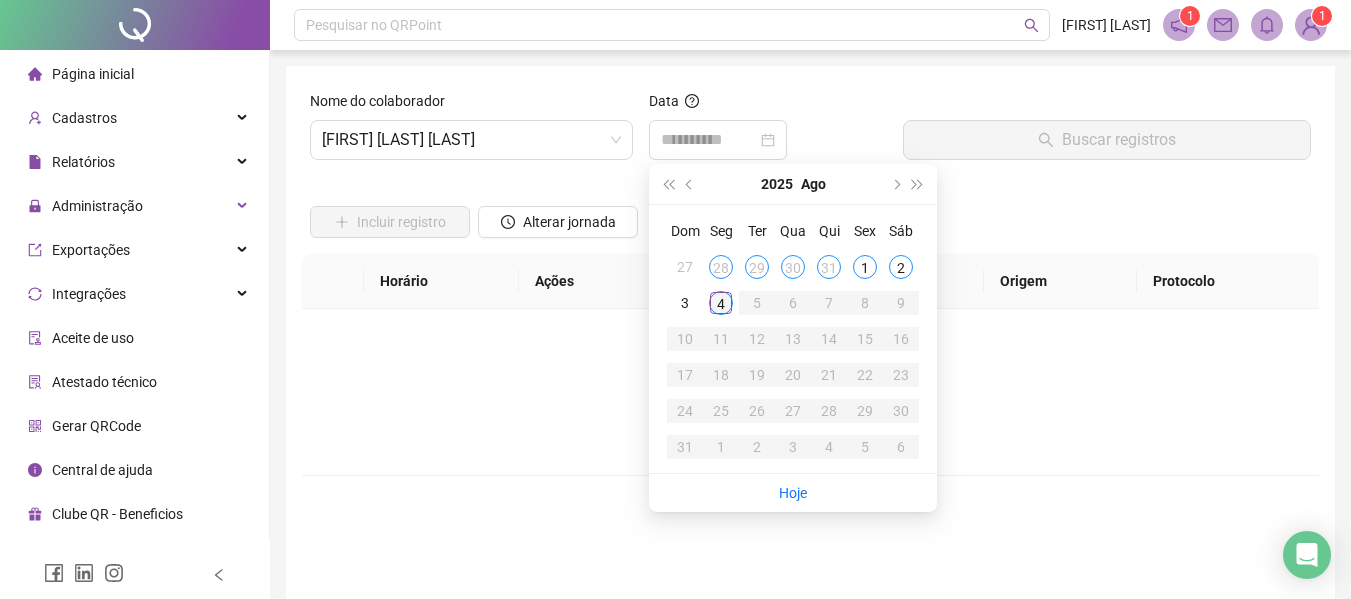 click on "4" at bounding box center (721, 303) 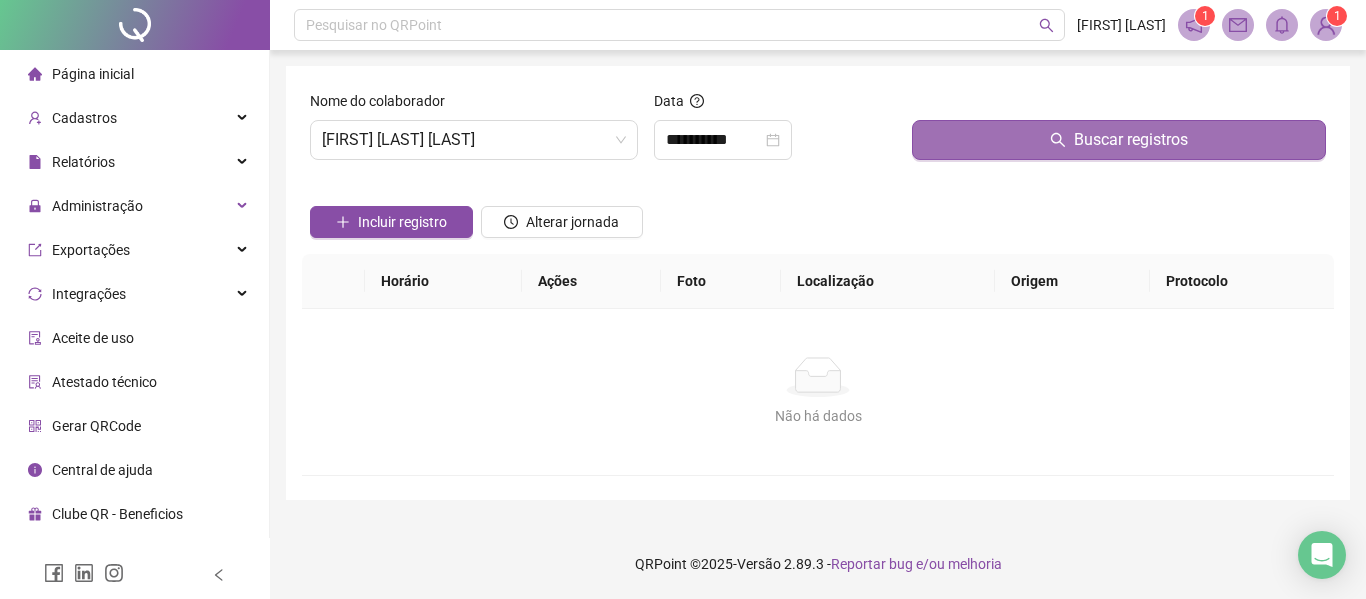 click on "Buscar registros" at bounding box center (1119, 140) 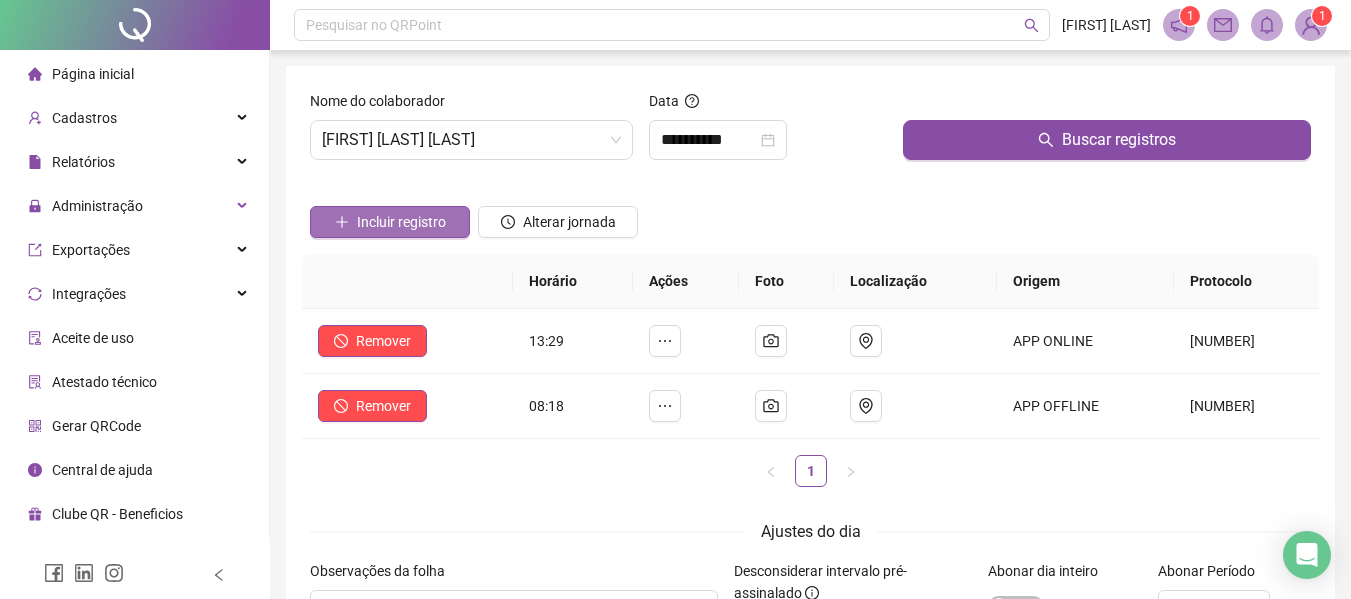 click on "Incluir registro" at bounding box center (401, 222) 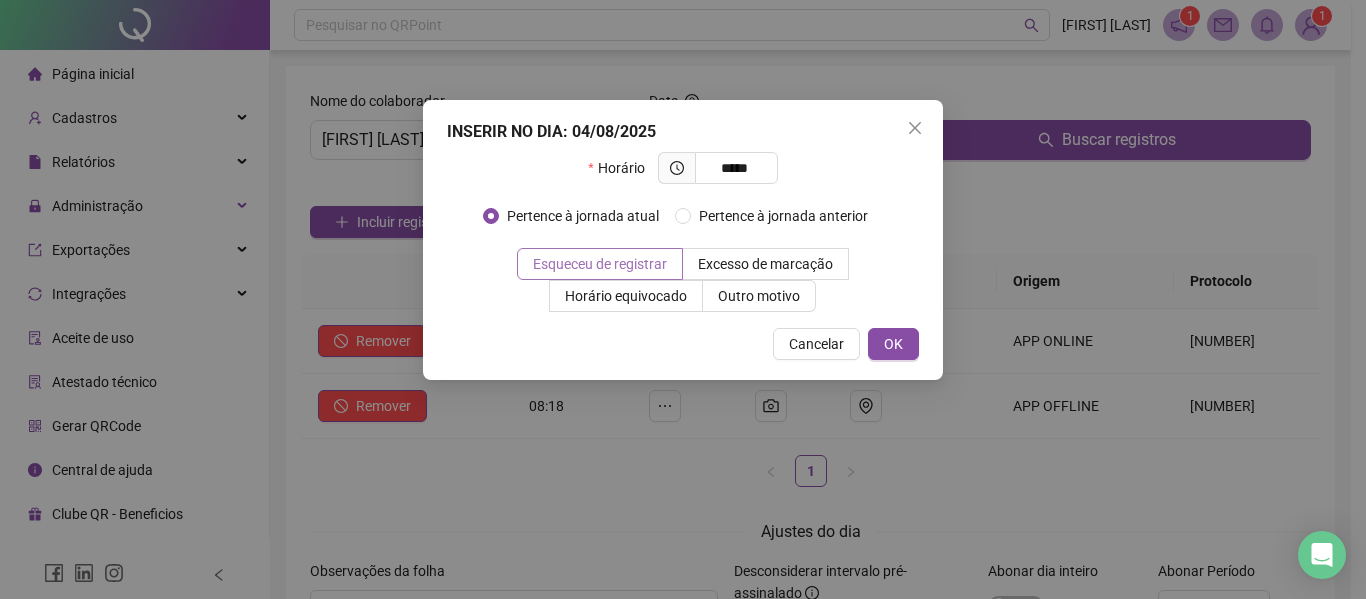 type on "*****" 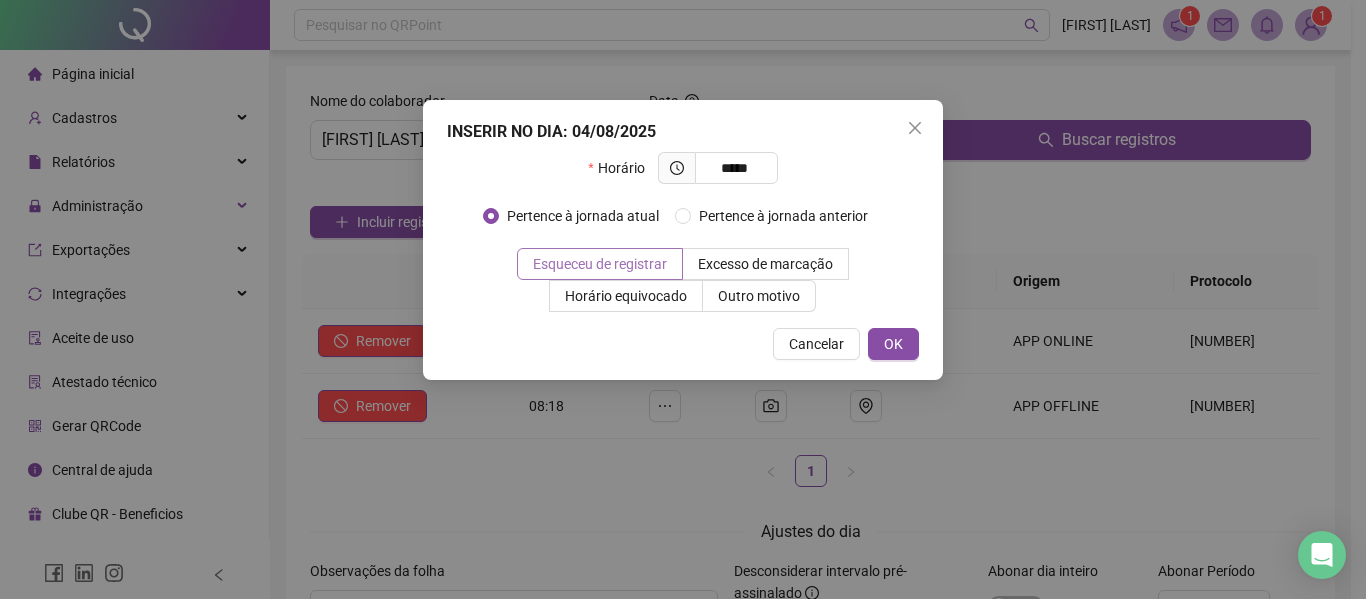 click on "Esqueceu de registrar" at bounding box center (600, 264) 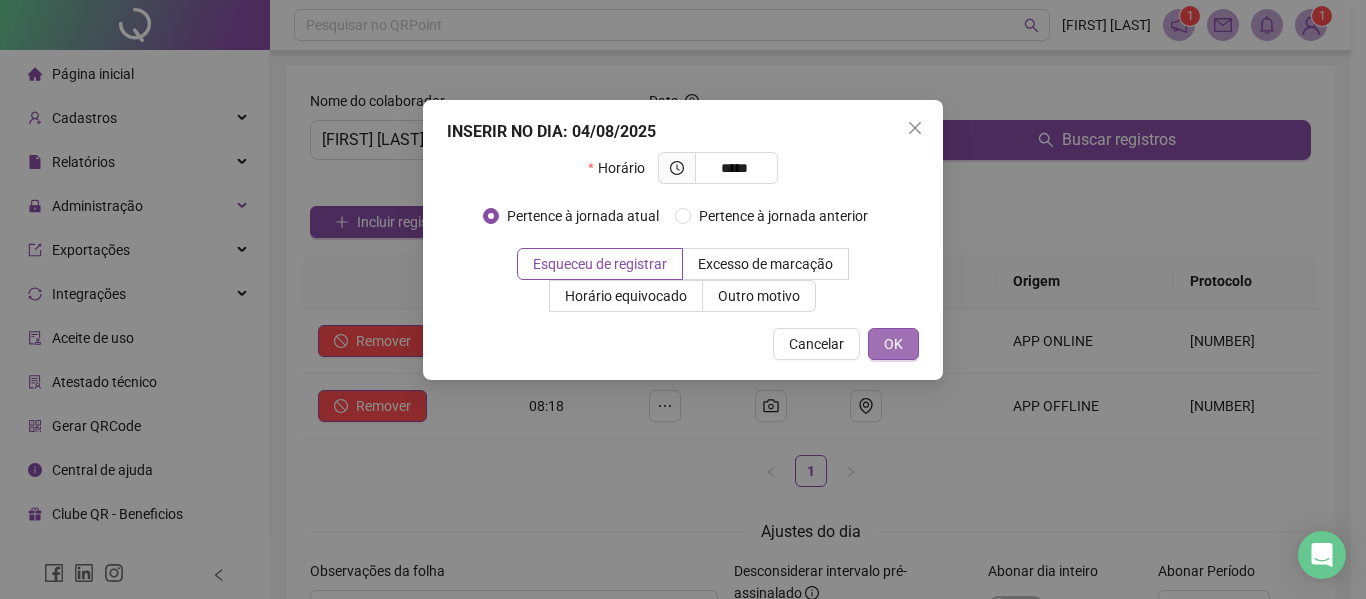 click on "OK" at bounding box center [893, 344] 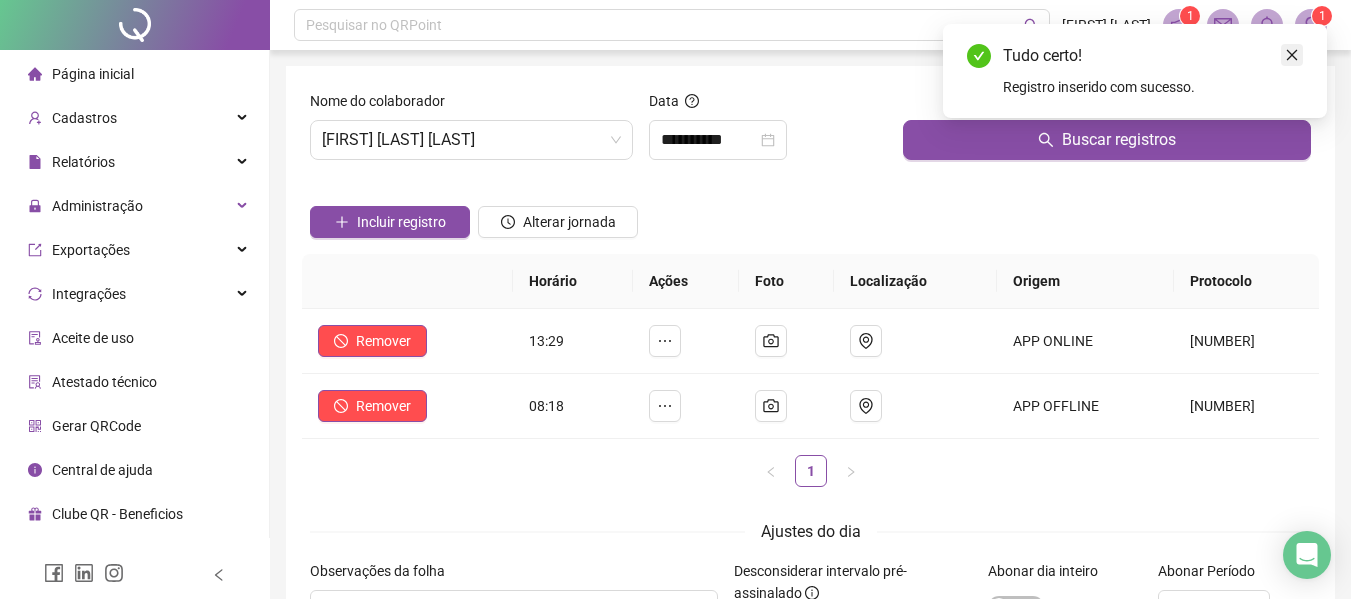 click at bounding box center [1292, 55] 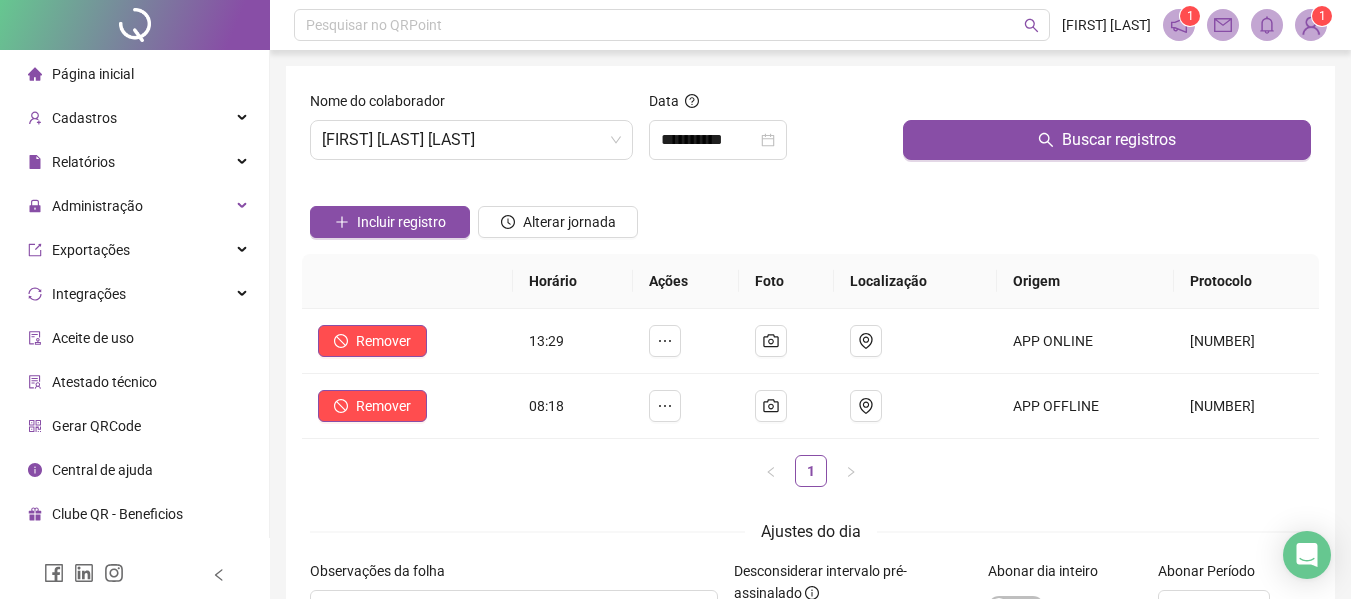 click on "Página inicial" at bounding box center [93, 74] 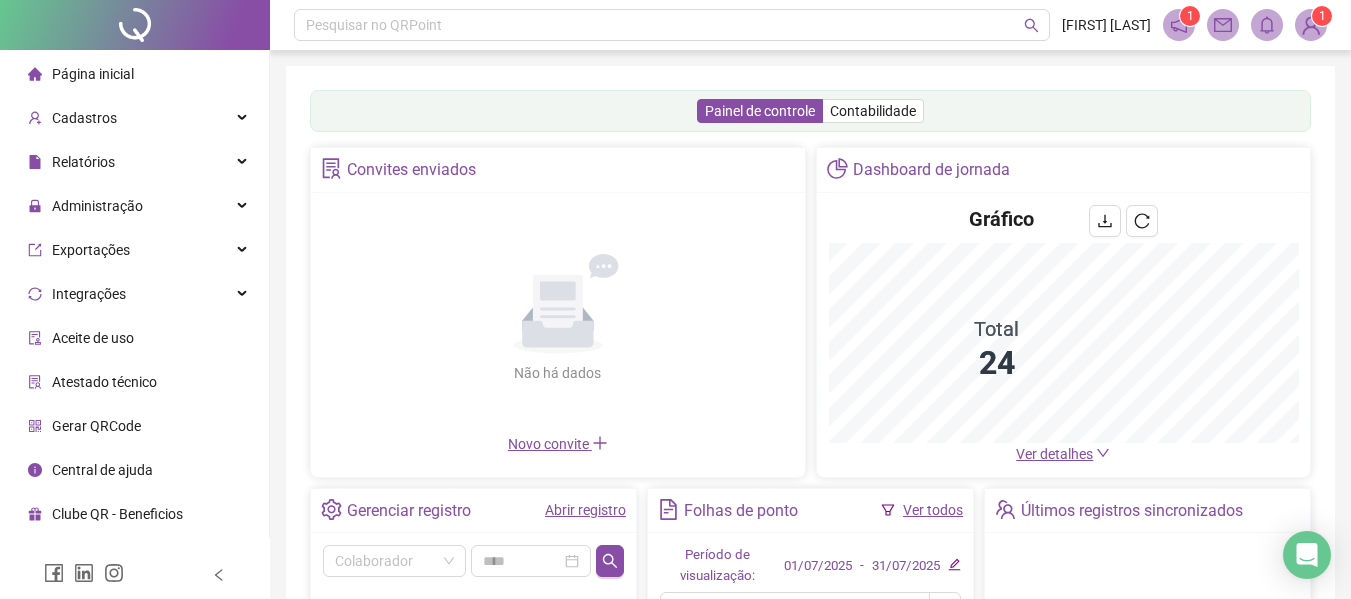 click on "Ver todos" at bounding box center (933, 510) 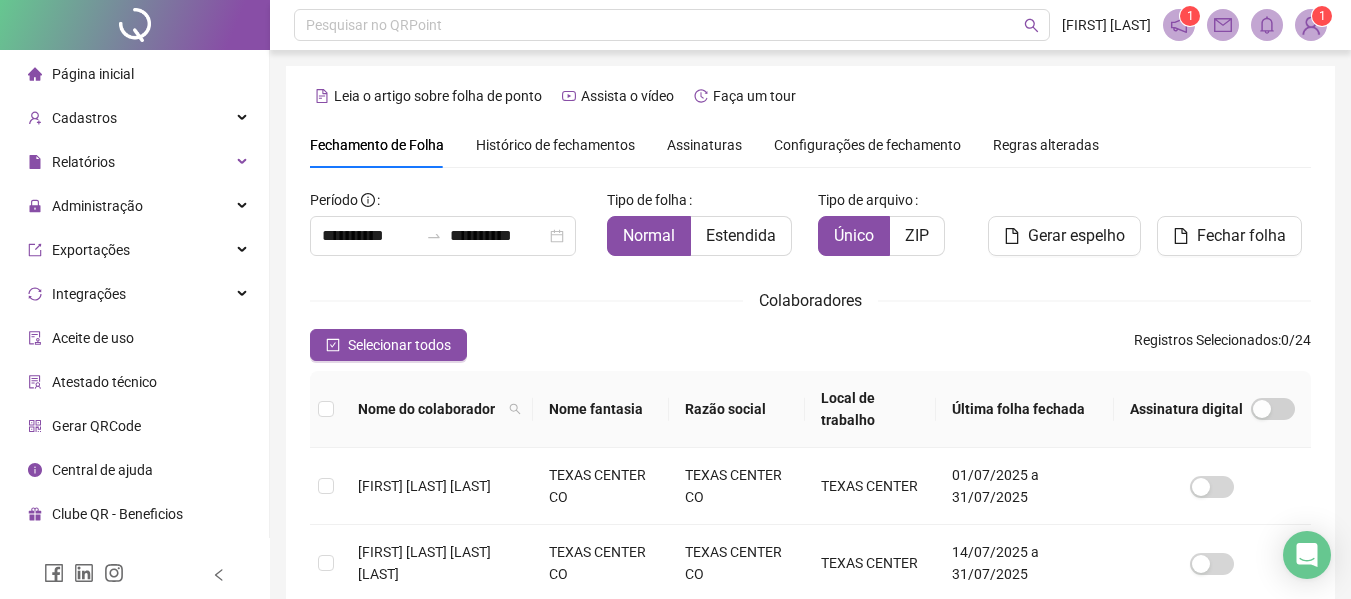 scroll, scrollTop: 110, scrollLeft: 0, axis: vertical 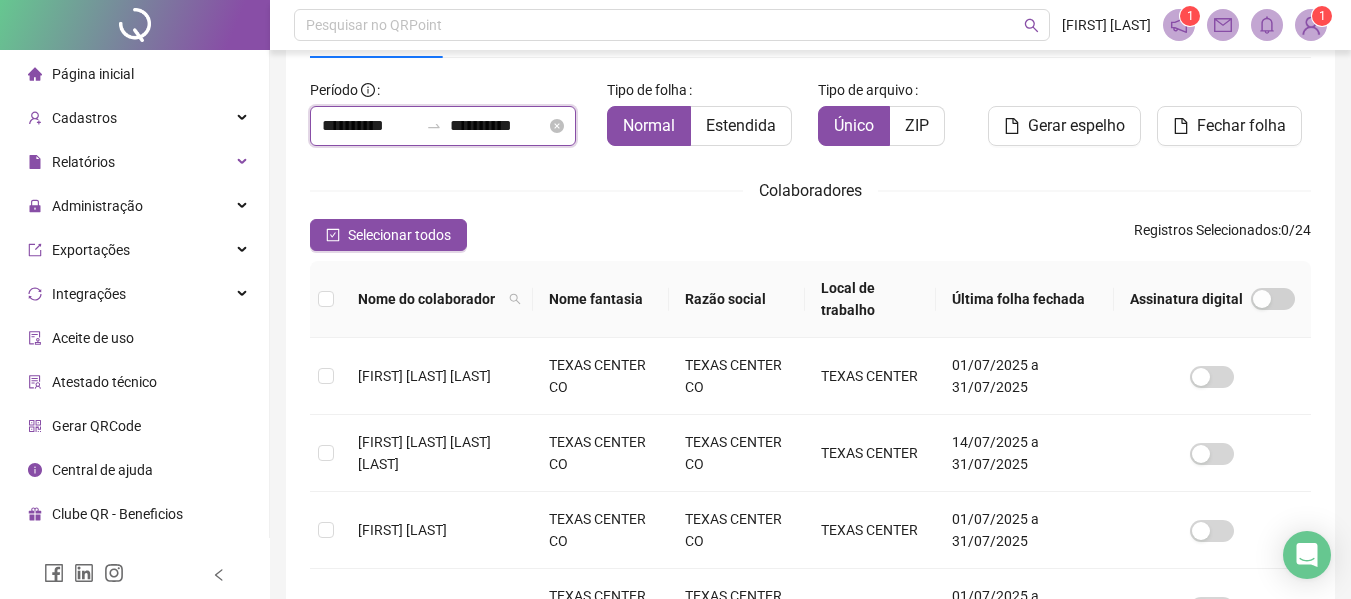 click on "**********" at bounding box center (370, 126) 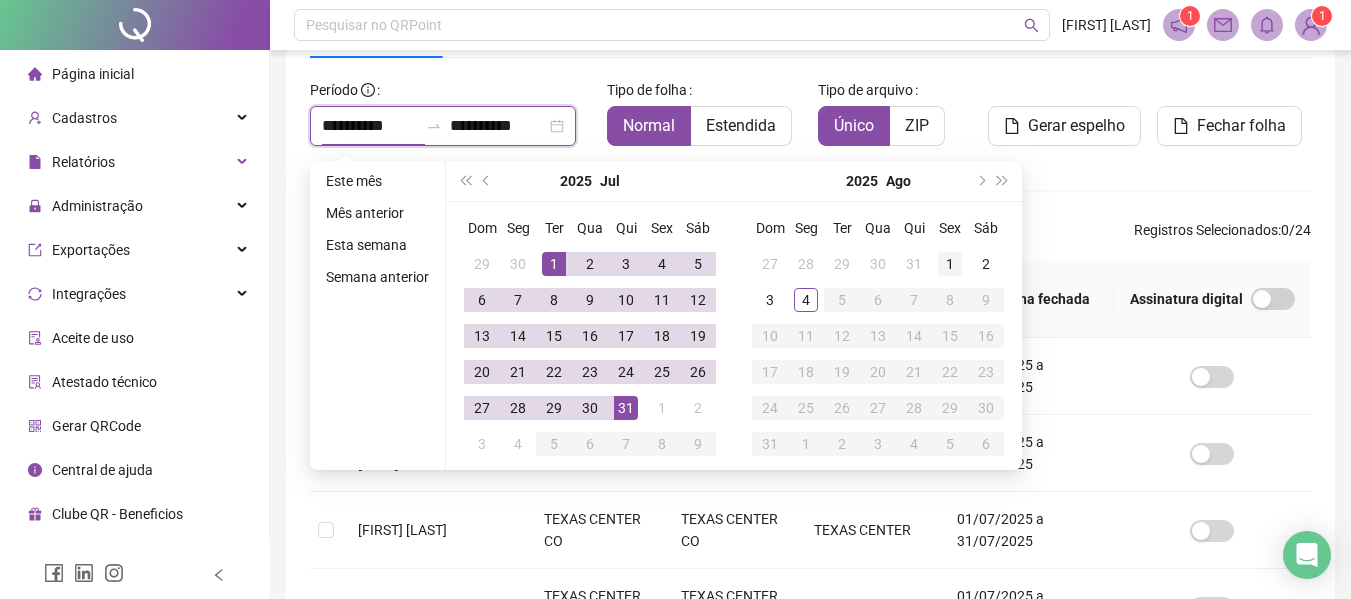 type on "**********" 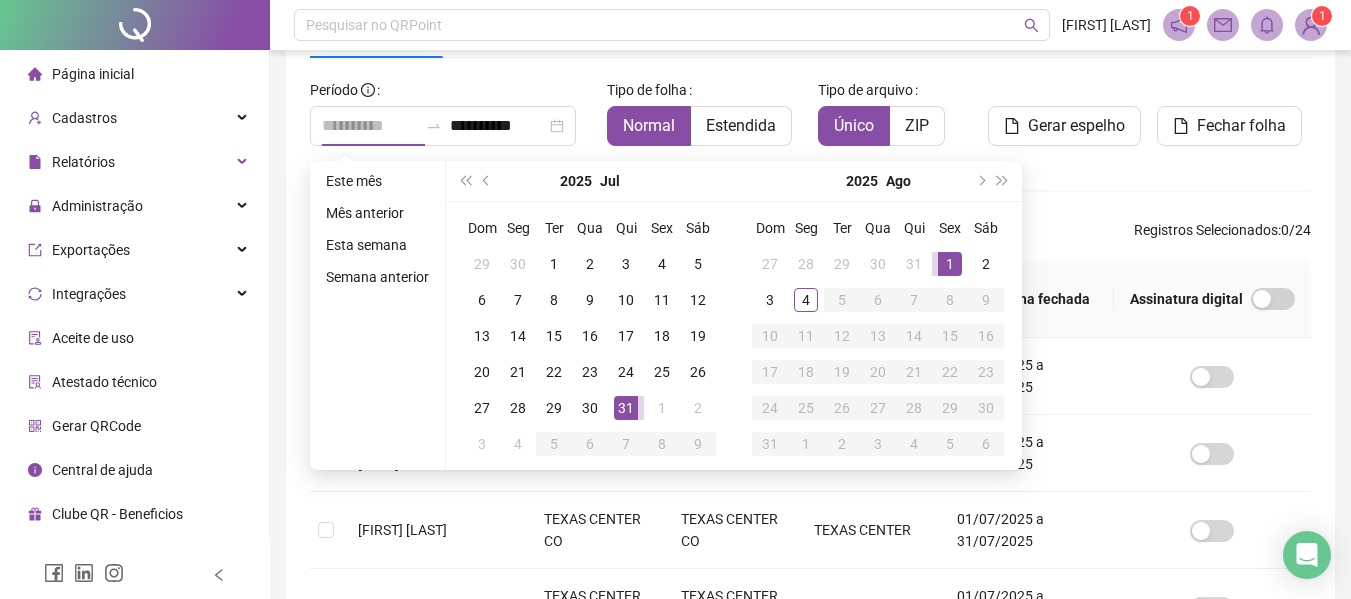 click on "1" at bounding box center (950, 264) 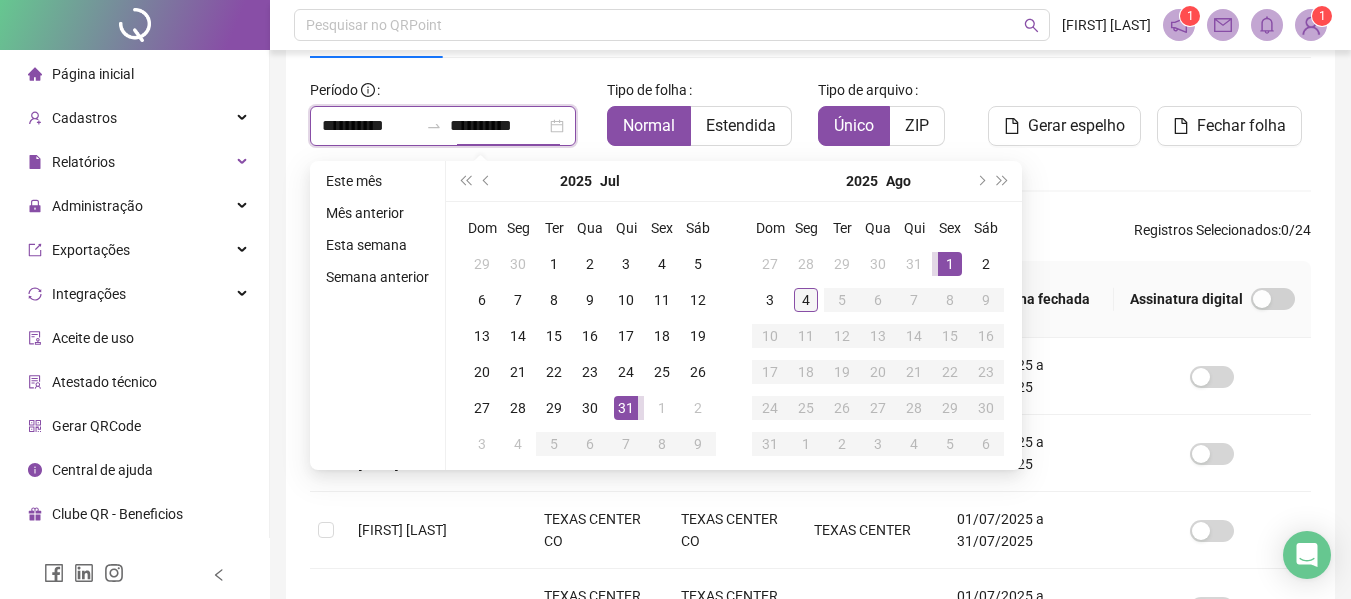 type on "**********" 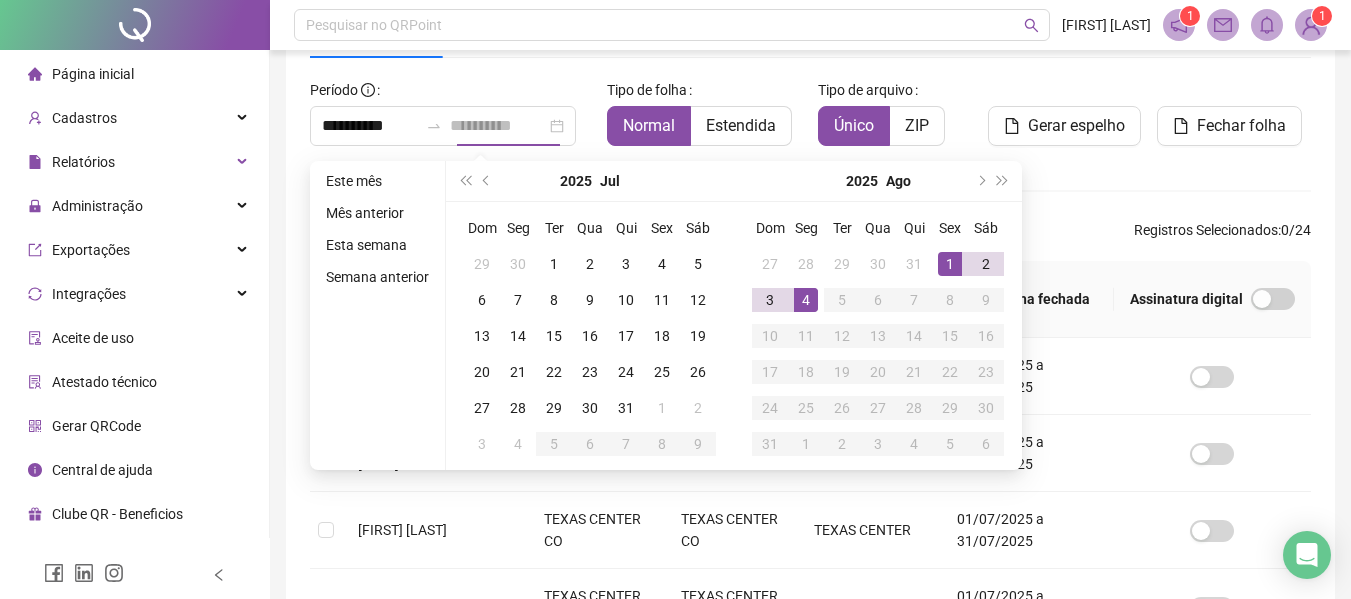 click on "4" at bounding box center [806, 300] 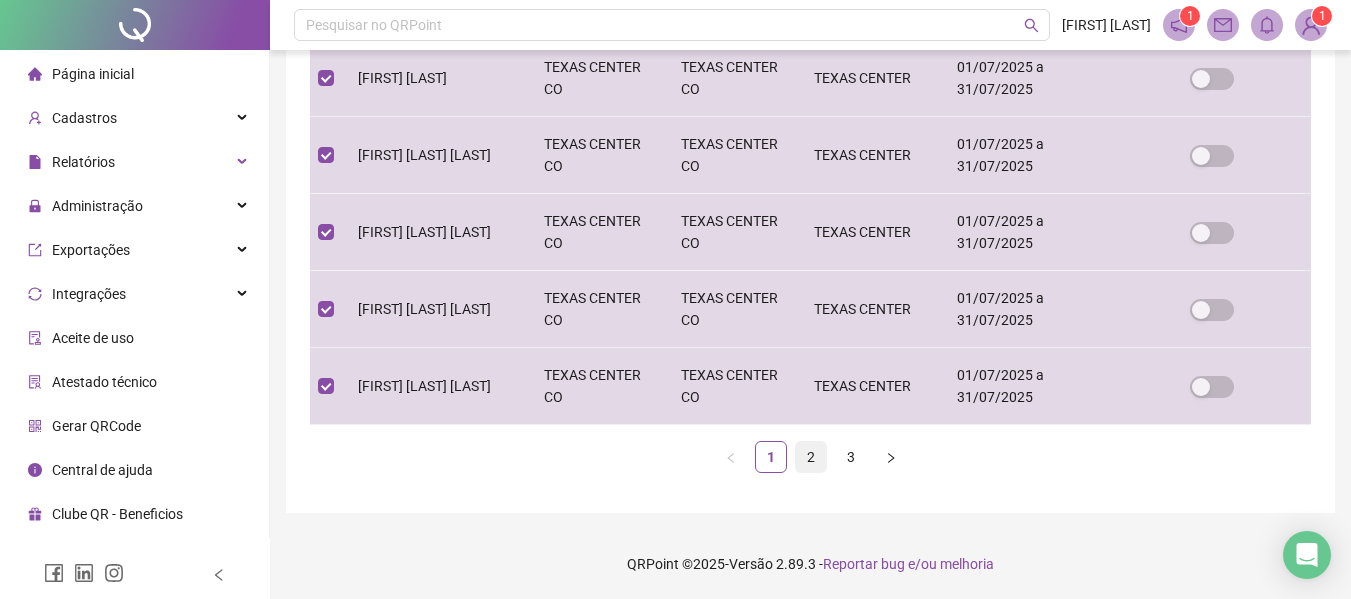 click on "2" at bounding box center [811, 457] 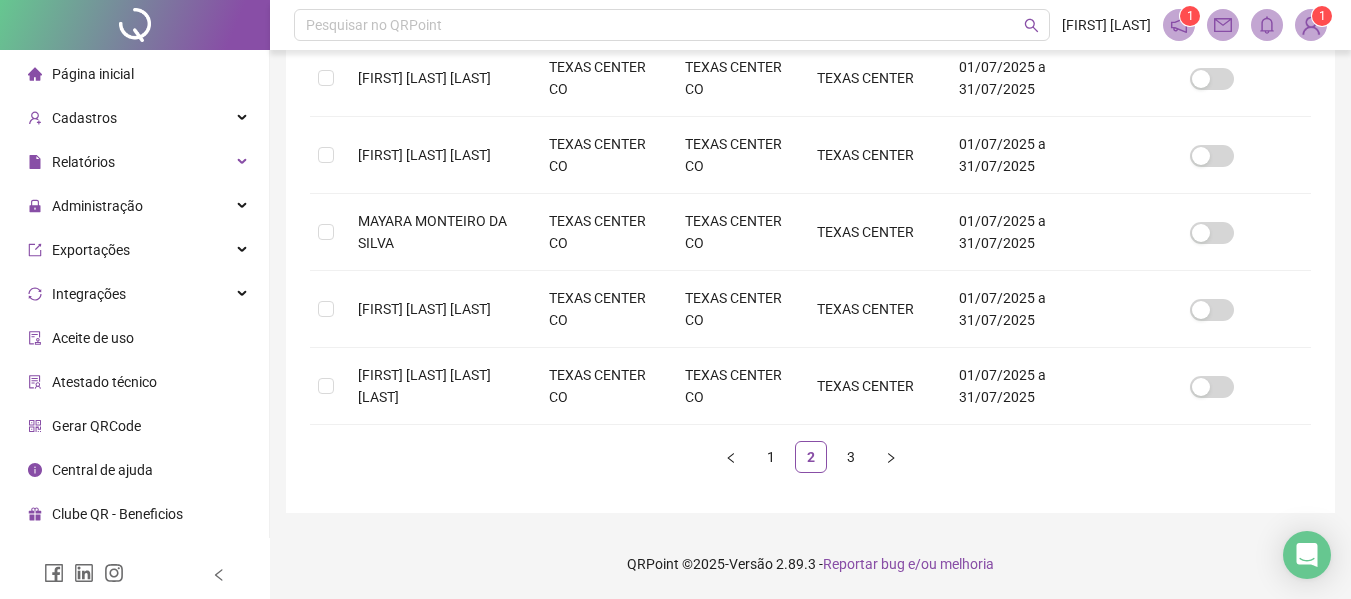 scroll, scrollTop: 110, scrollLeft: 0, axis: vertical 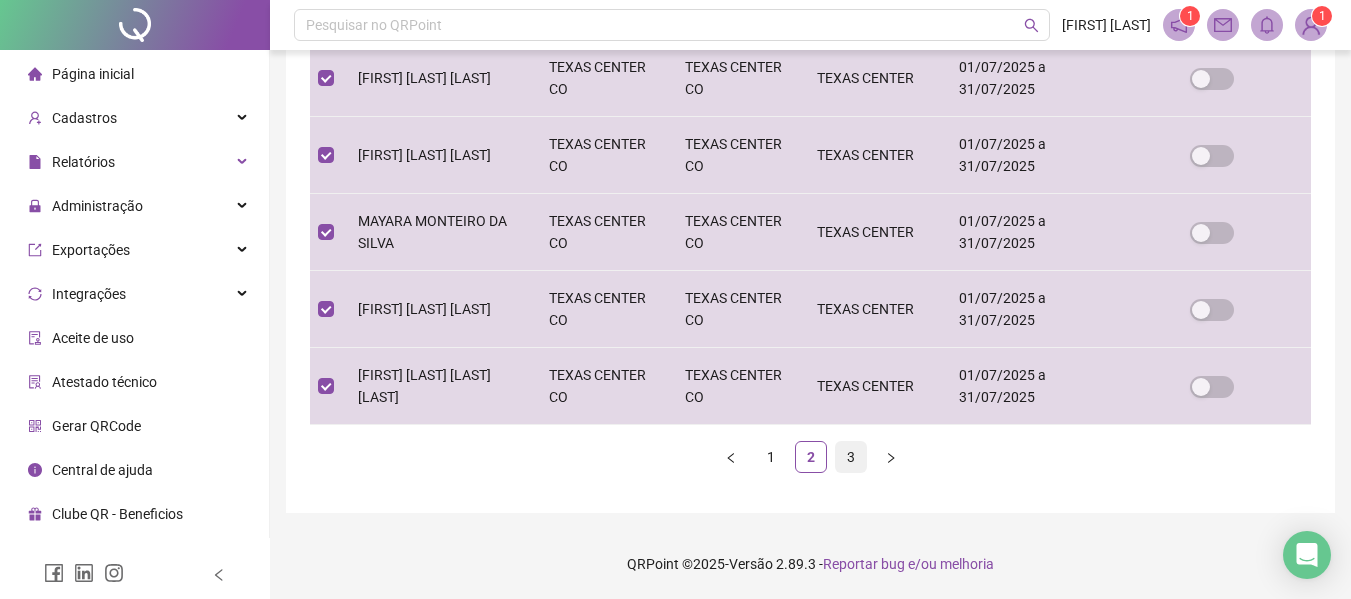 click on "3" at bounding box center (851, 457) 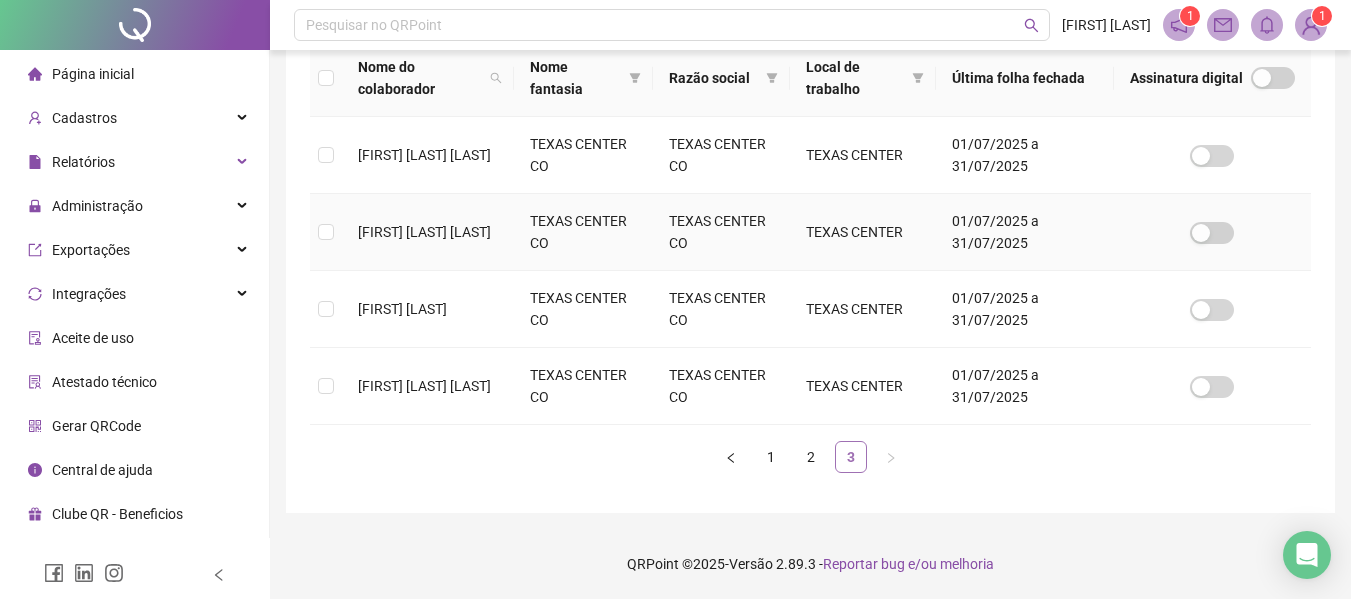 scroll, scrollTop: 110, scrollLeft: 0, axis: vertical 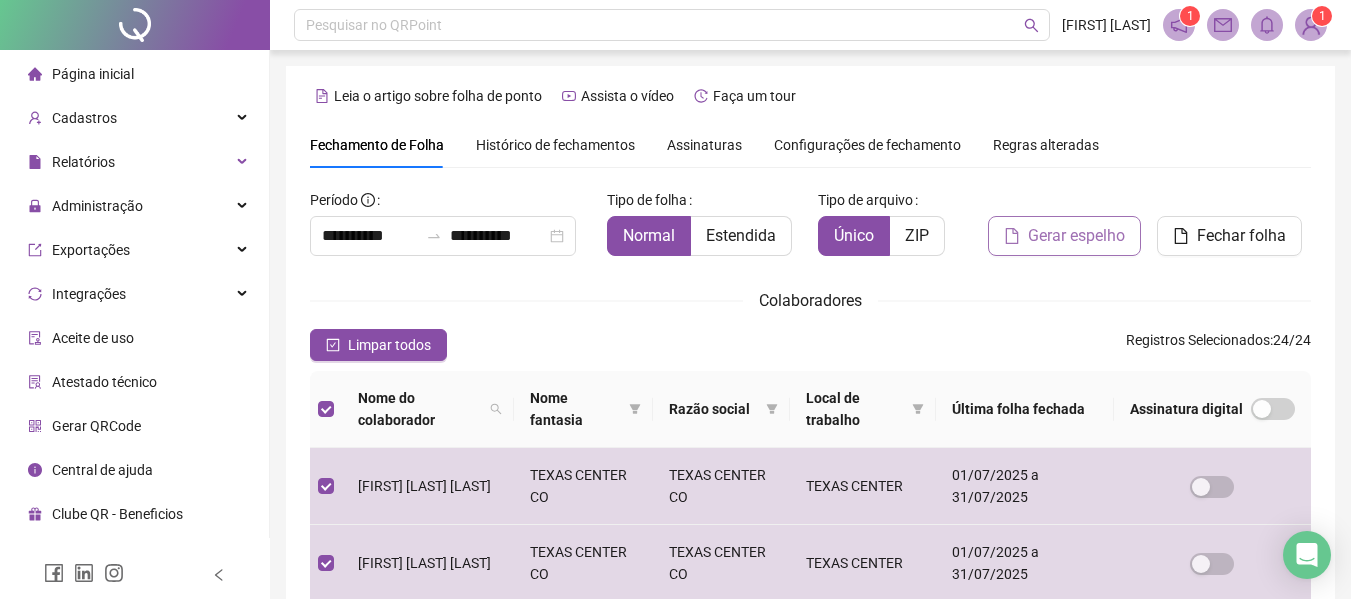 click on "Gerar espelho" at bounding box center [1076, 236] 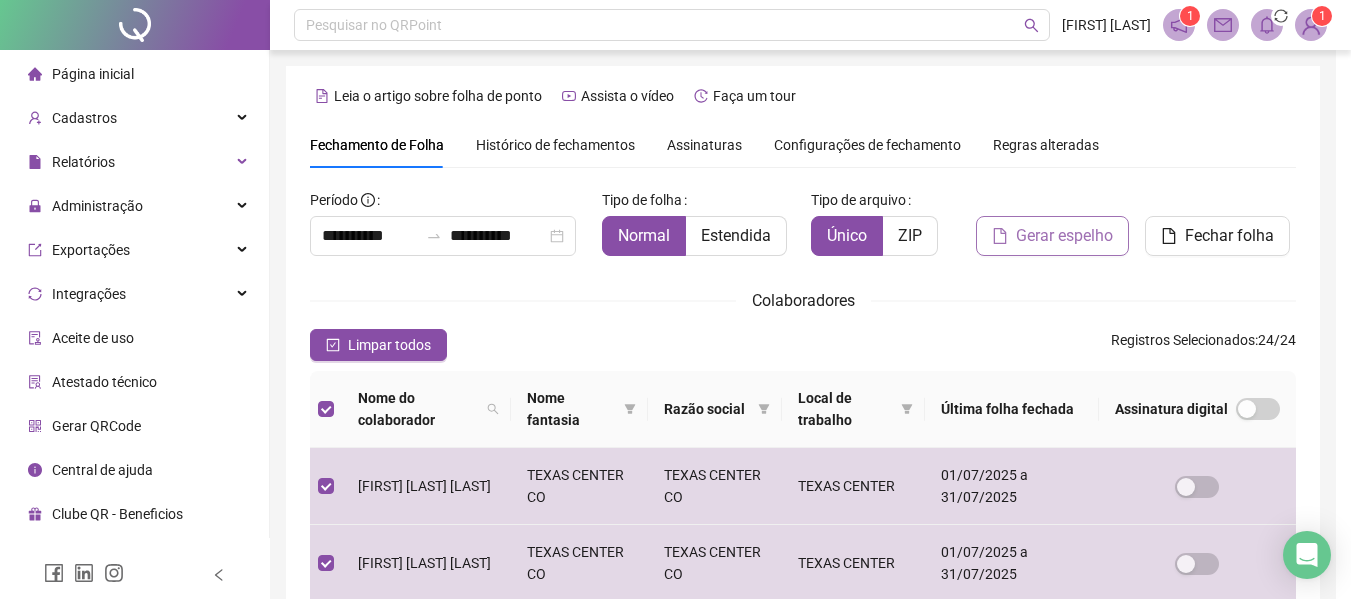 scroll, scrollTop: 110, scrollLeft: 0, axis: vertical 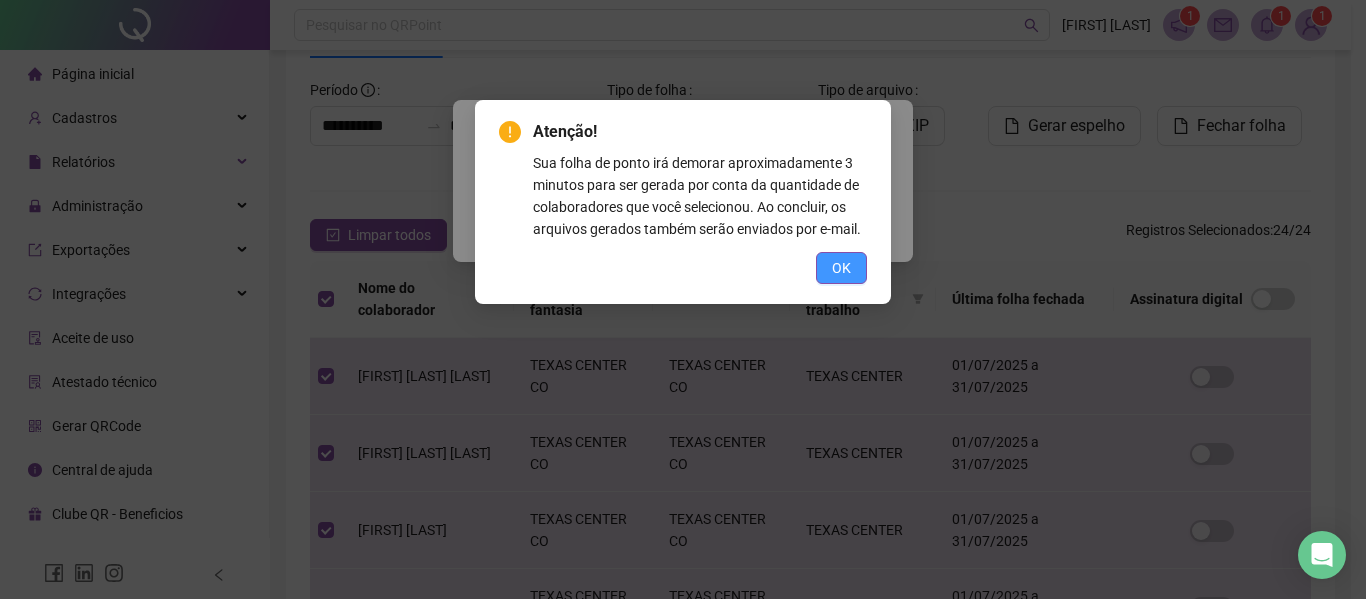 click on "OK" at bounding box center [841, 268] 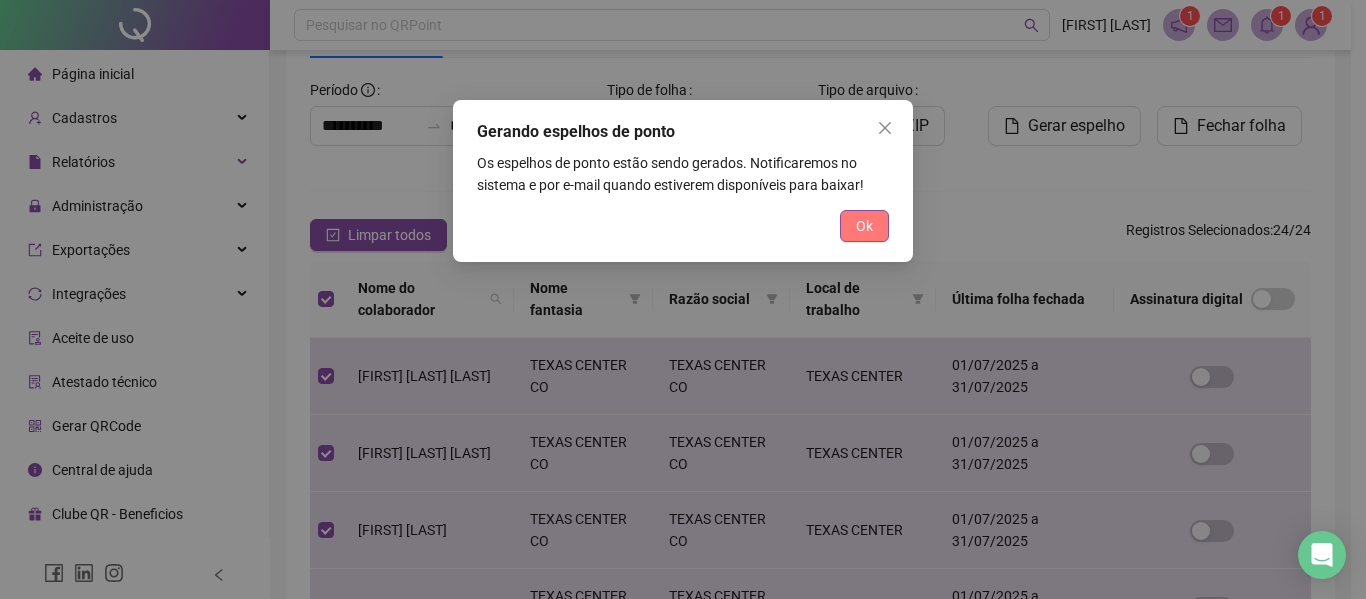 click on "Ok" at bounding box center (864, 226) 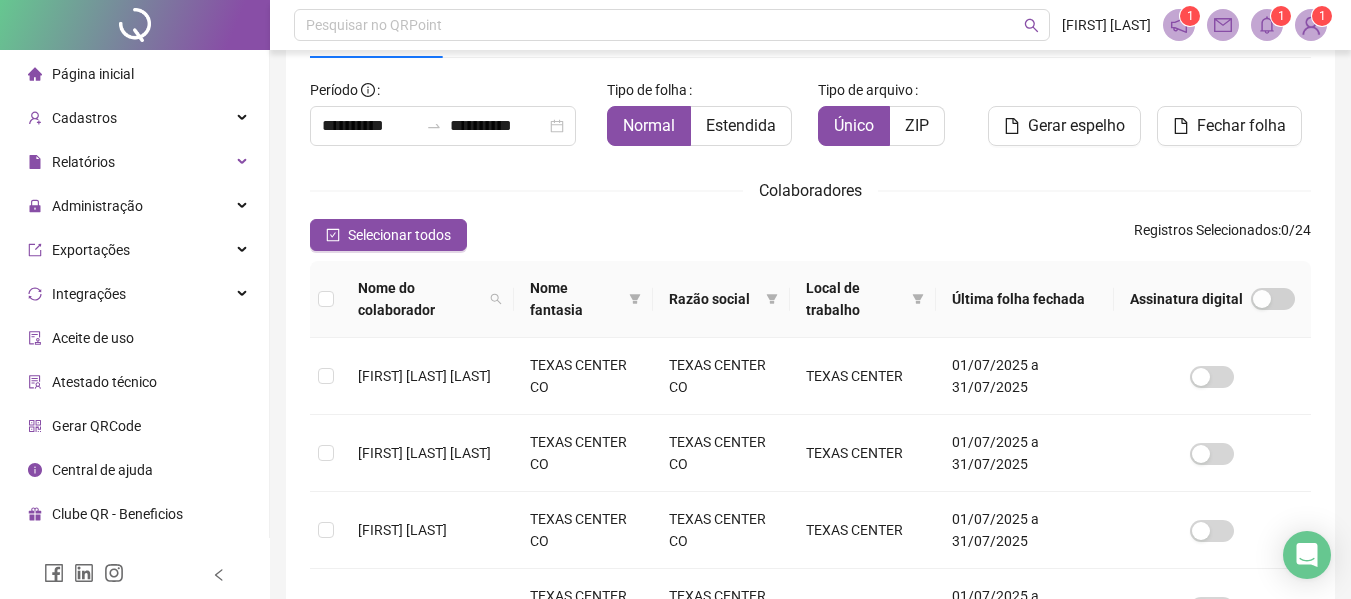 click 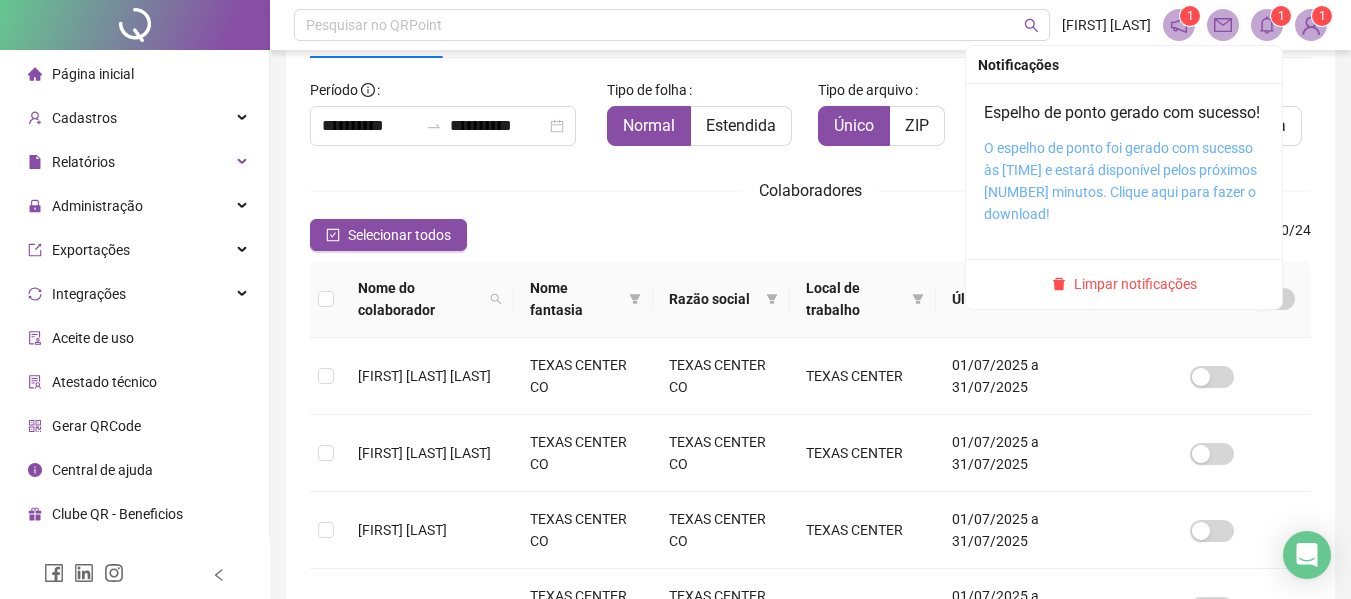 click on "O espelho de ponto foi gerado com sucesso às [TIME] e estará disponível pelos próximos [NUMBER] minutos.
Clique aqui para fazer o download!" at bounding box center (1120, 181) 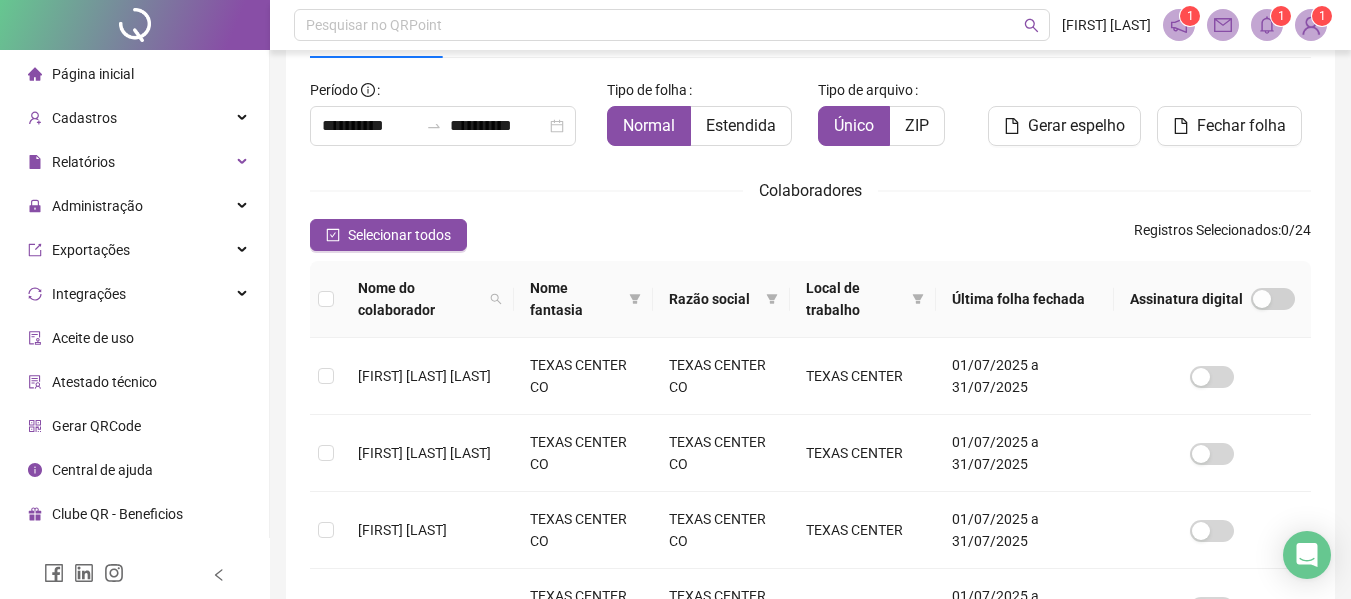 click on "Página inicial" at bounding box center [93, 74] 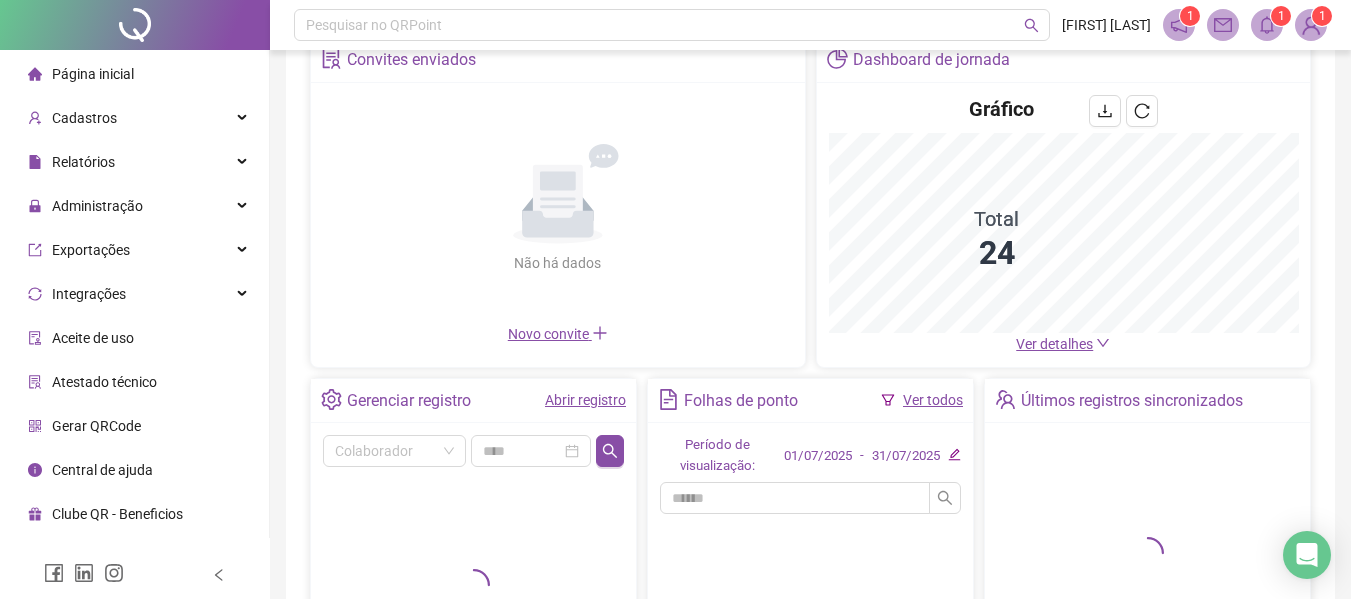 click on "Abrir registro" at bounding box center (585, 400) 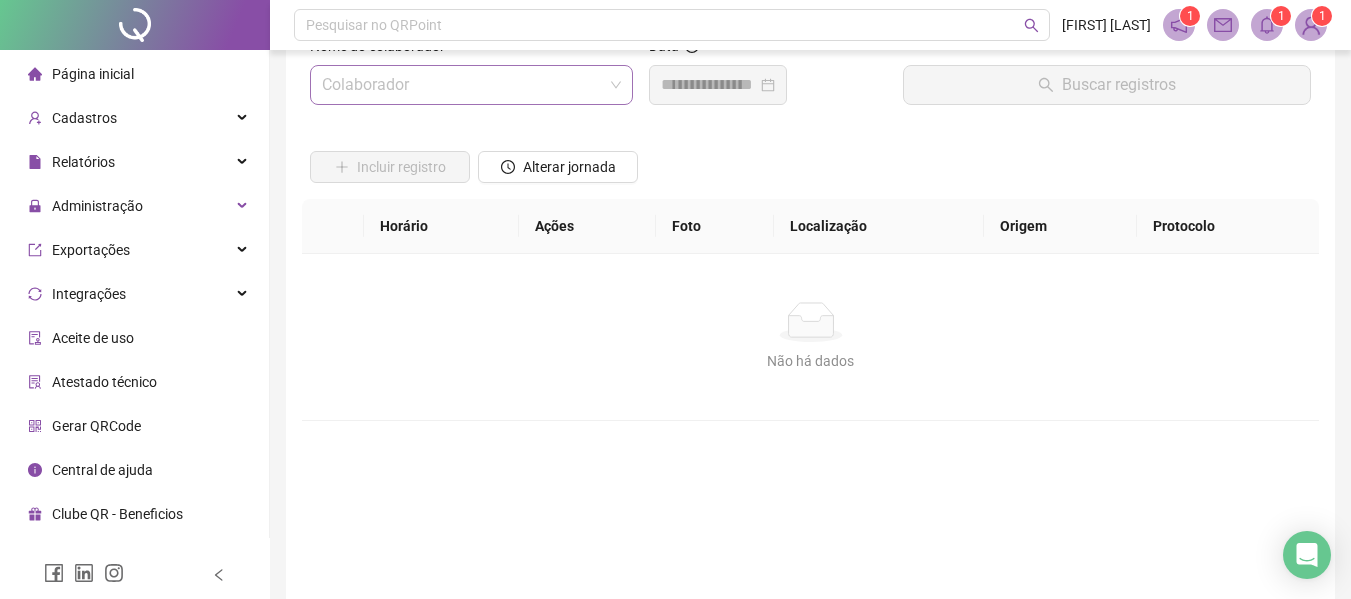 scroll, scrollTop: 0, scrollLeft: 0, axis: both 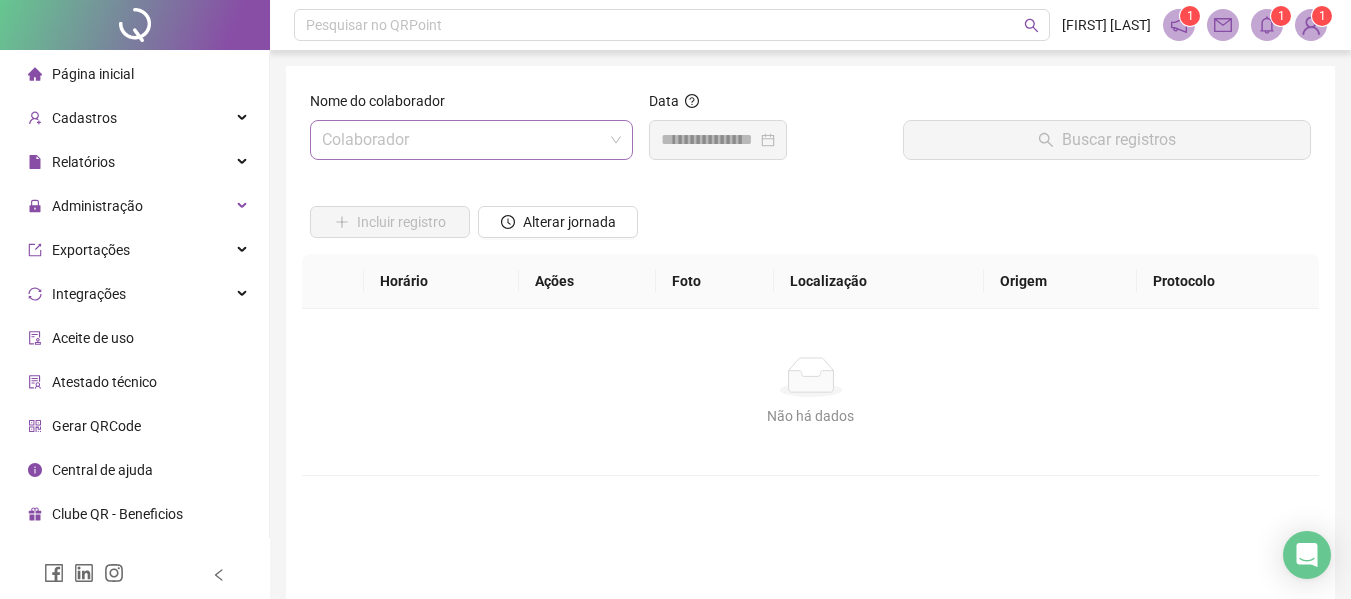 click at bounding box center [462, 140] 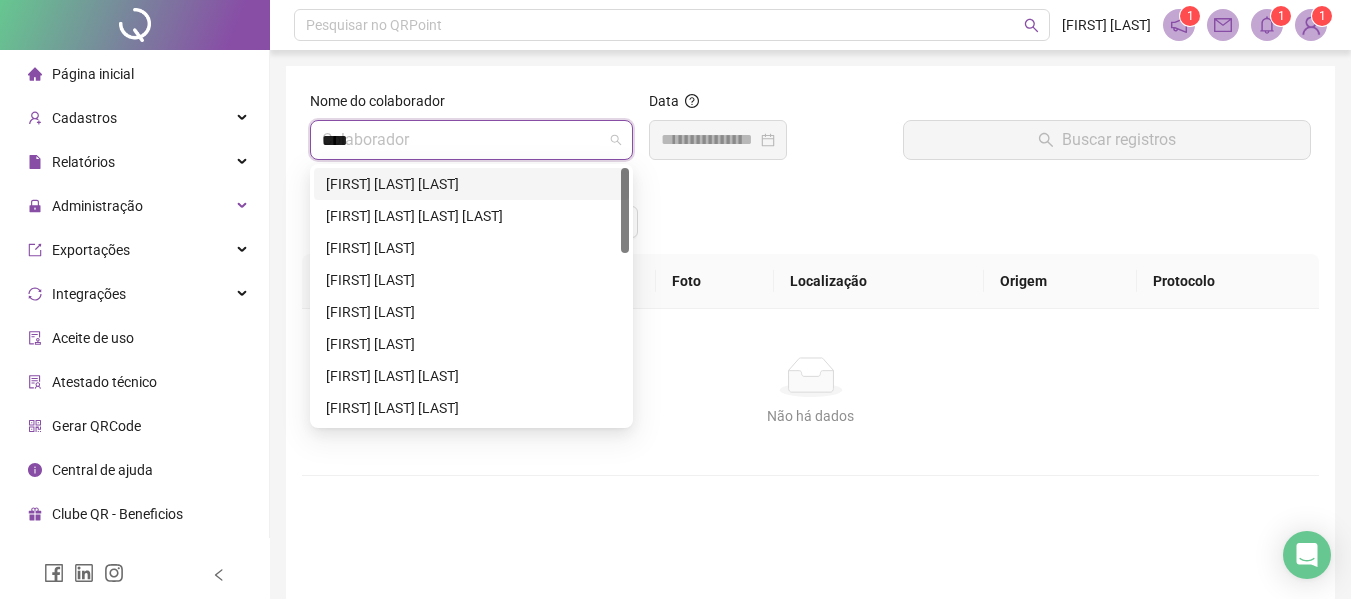 type on "*****" 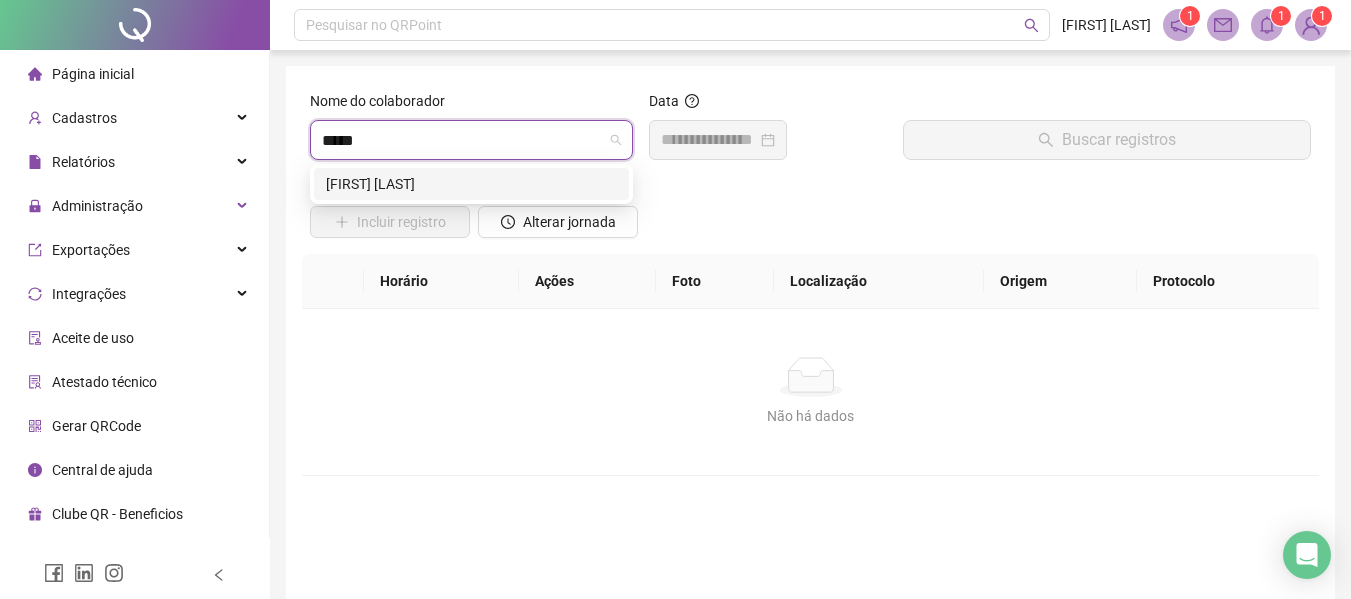 click on "[FIRST] [LAST]" at bounding box center [471, 184] 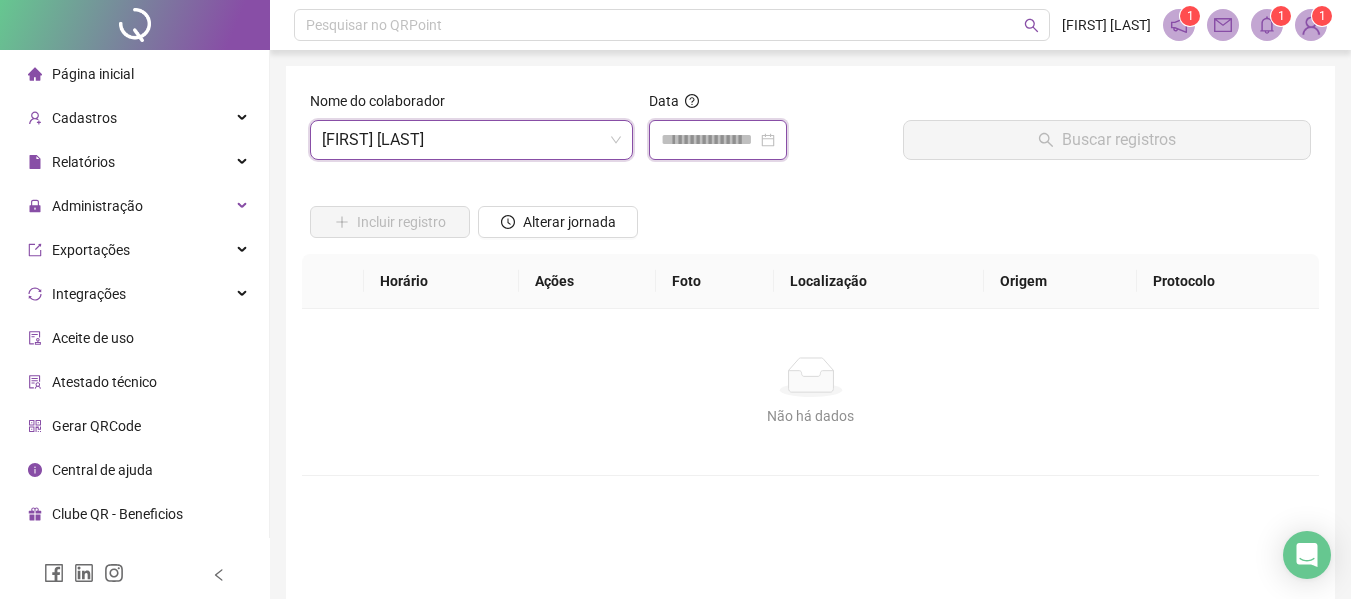 click at bounding box center (709, 140) 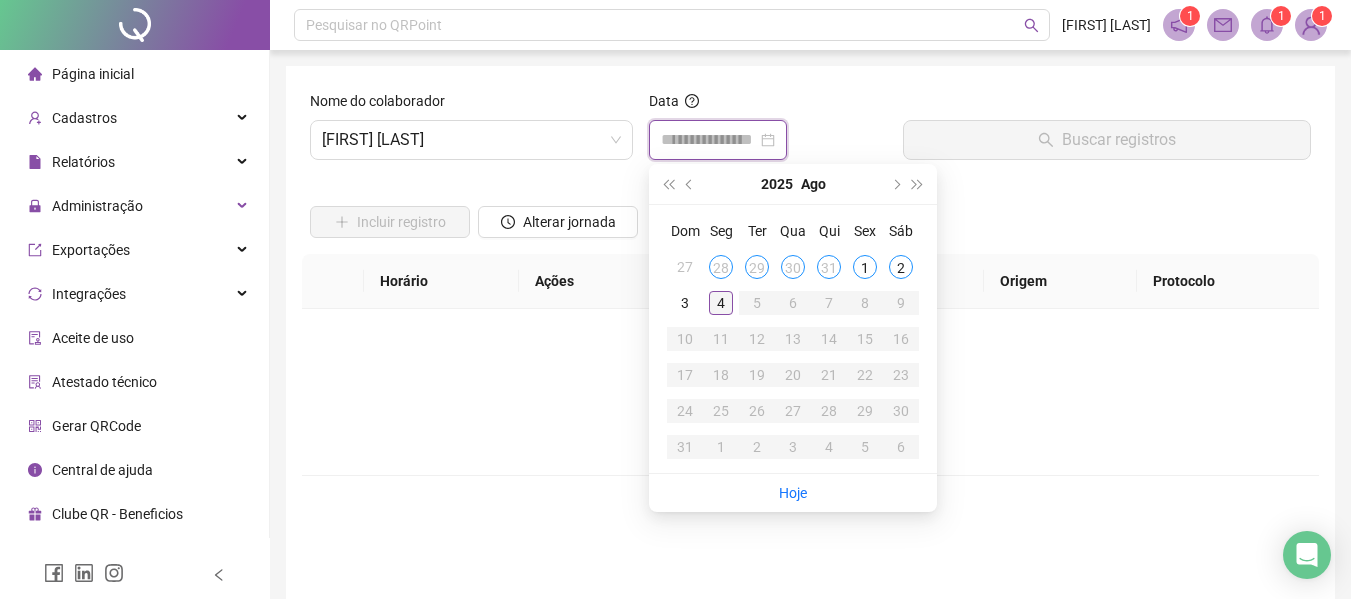 type on "**********" 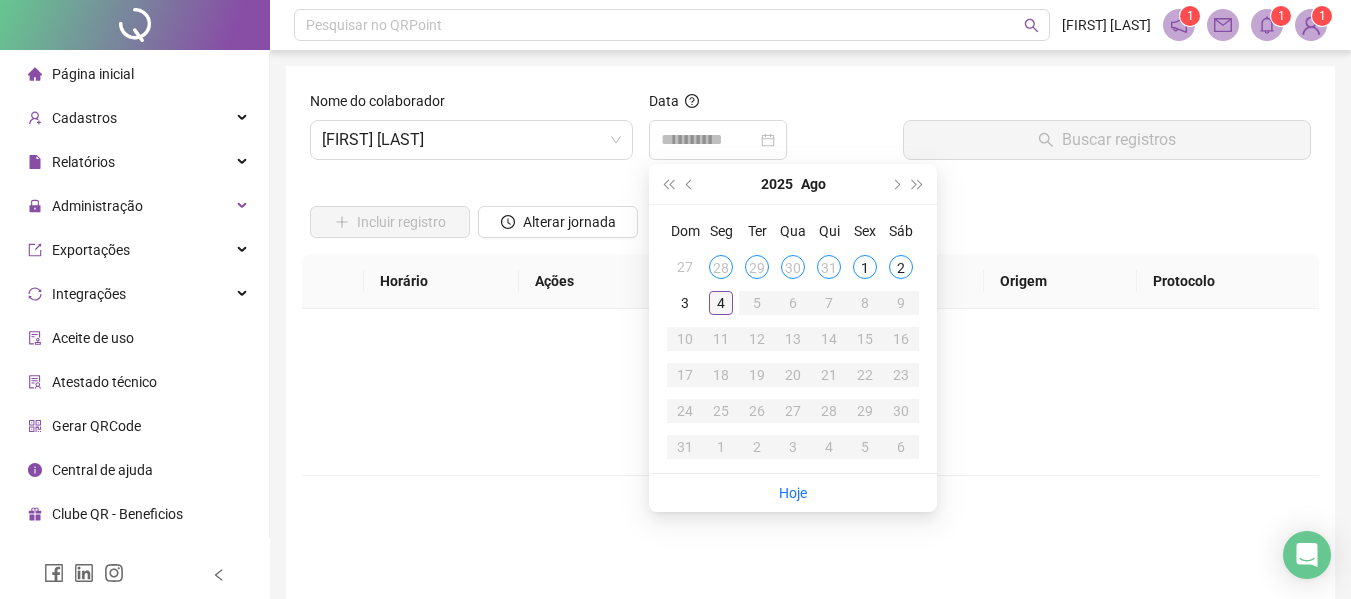 click on "4" at bounding box center (721, 303) 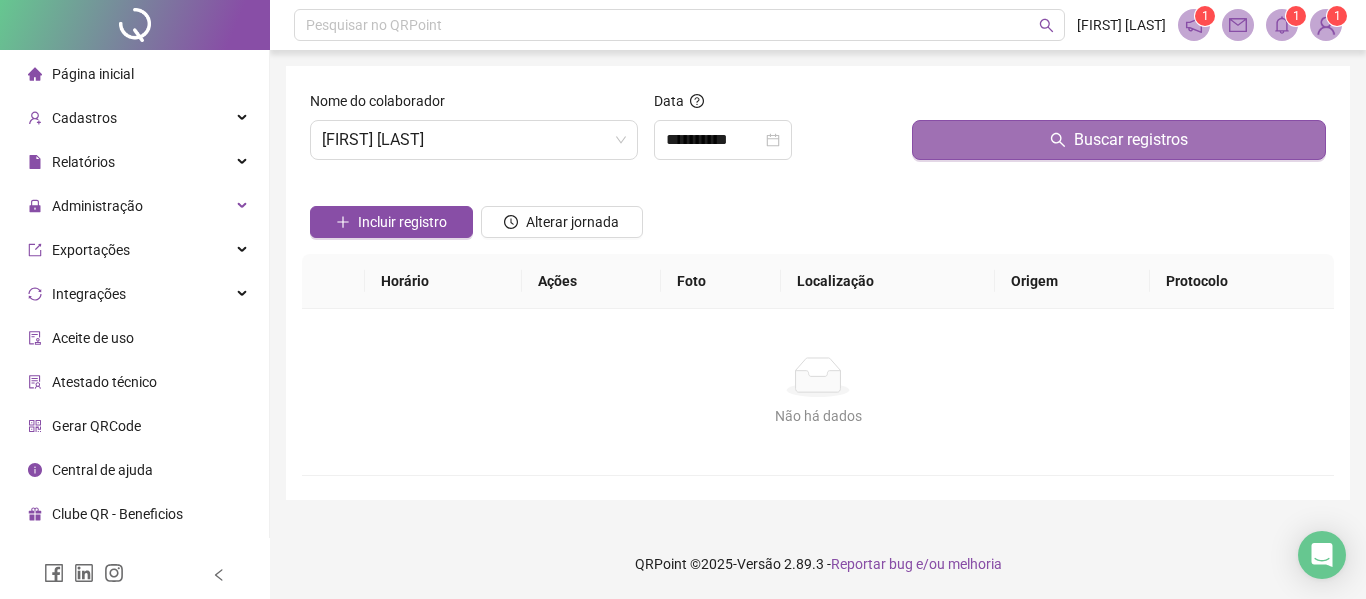 click on "Buscar registros" at bounding box center [1131, 140] 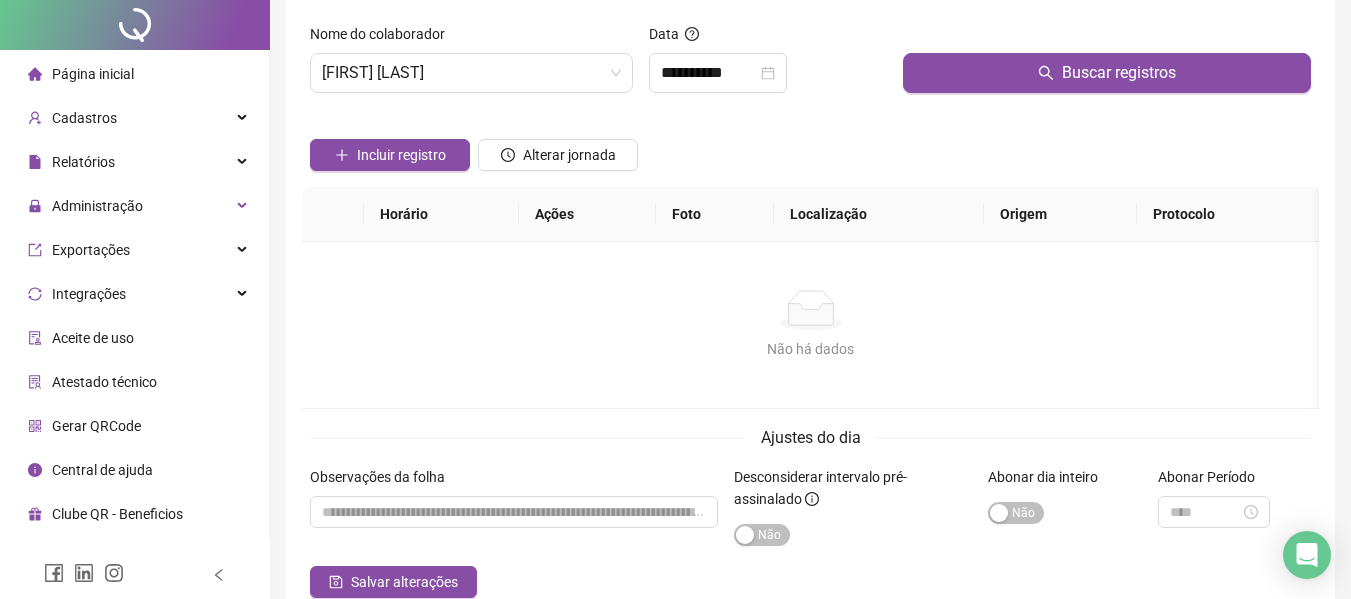scroll, scrollTop: 100, scrollLeft: 0, axis: vertical 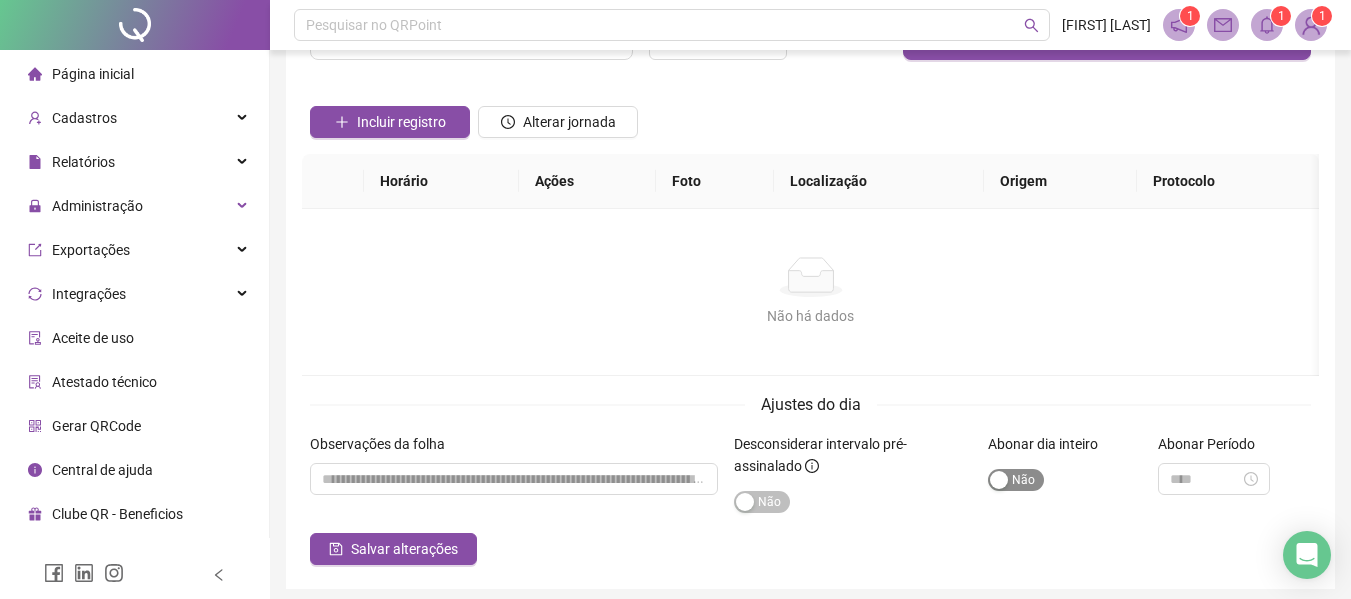 click on "Sim Não" at bounding box center (1016, 480) 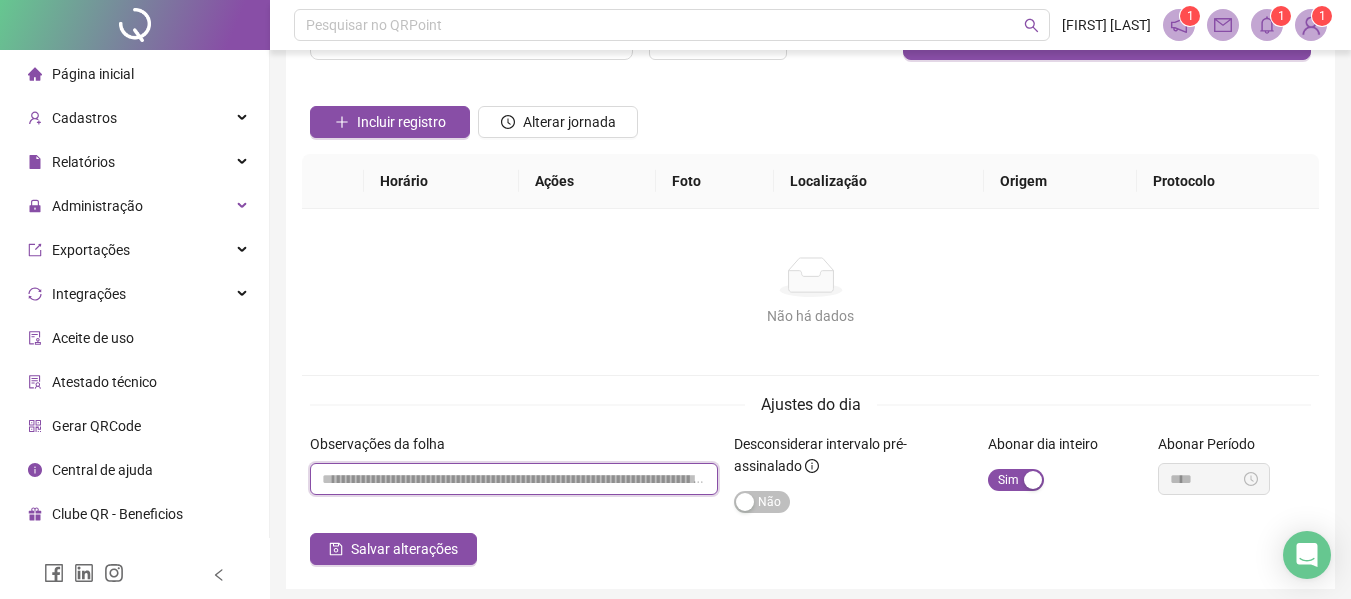 click at bounding box center [514, 479] 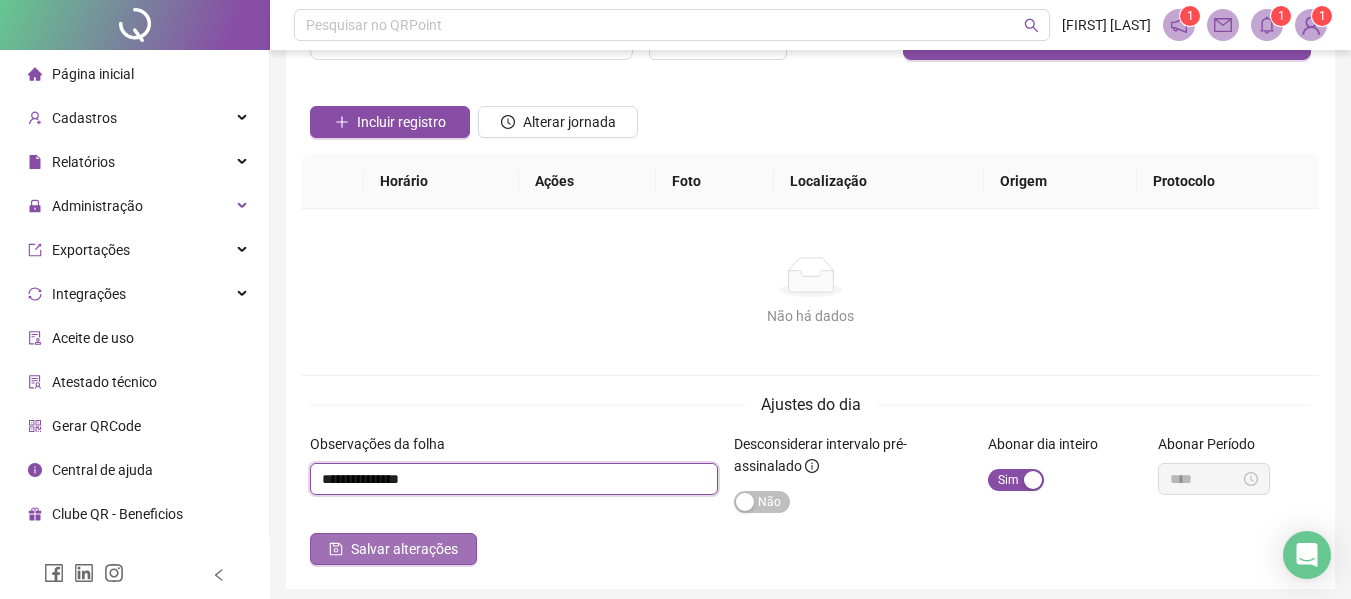 type on "**********" 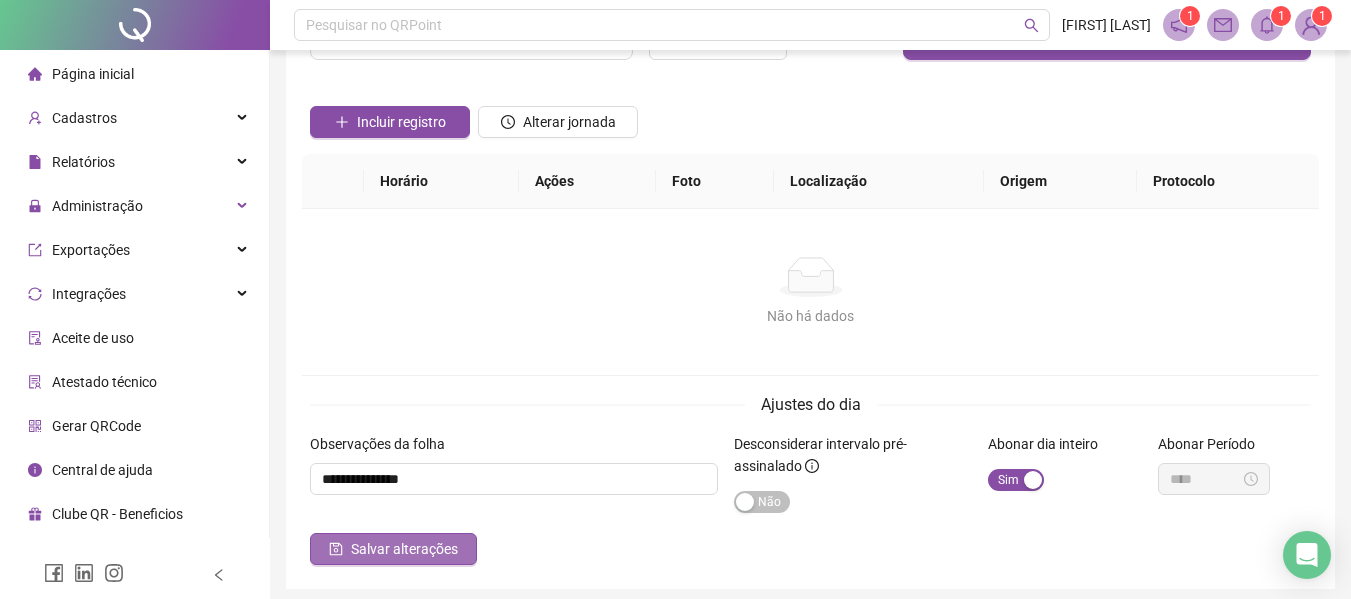 click on "Salvar alterações" at bounding box center (404, 549) 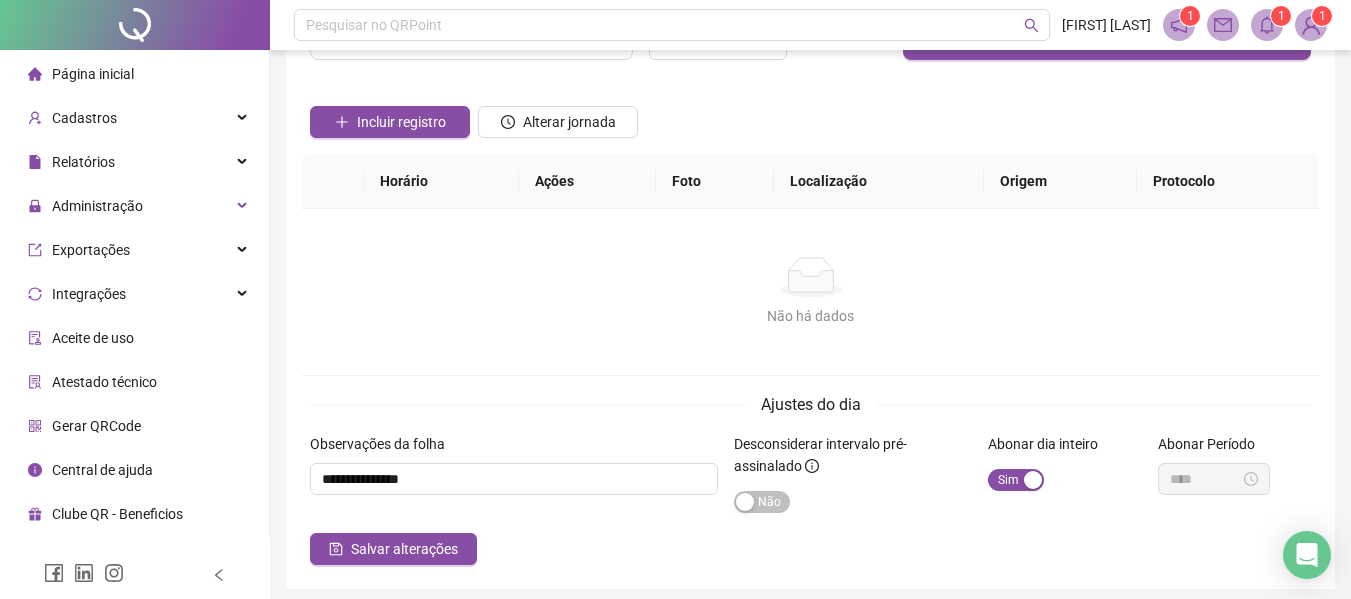 scroll, scrollTop: 176, scrollLeft: 0, axis: vertical 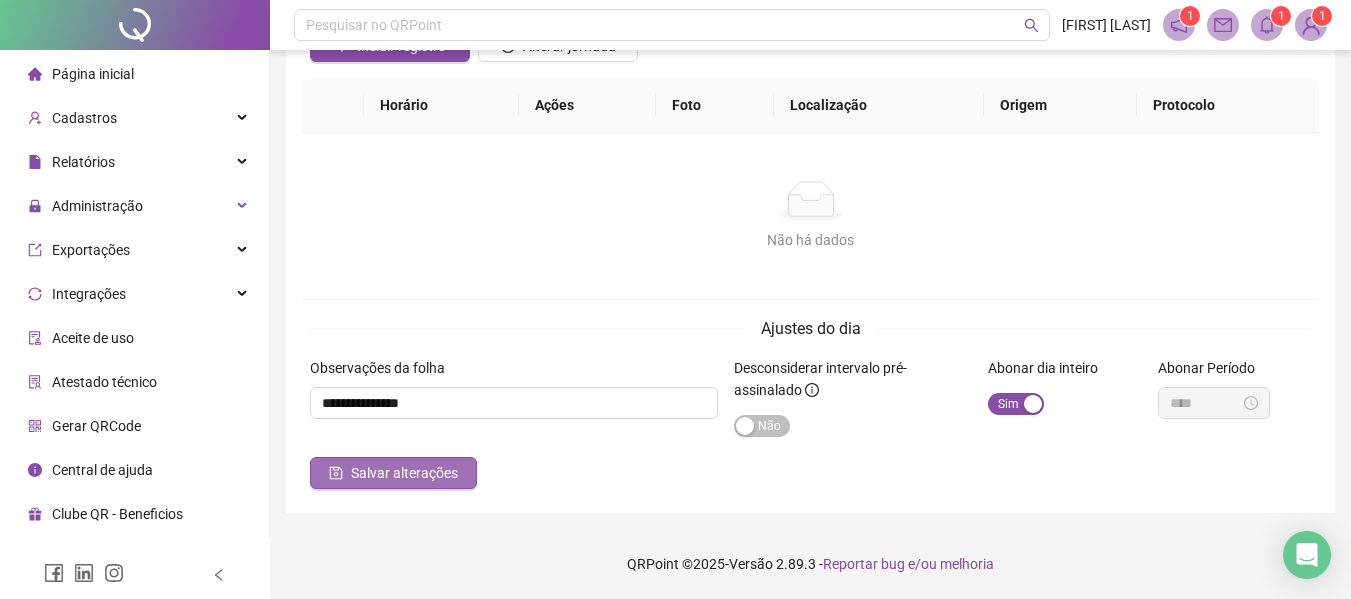 click on "Salvar alterações" at bounding box center (404, 473) 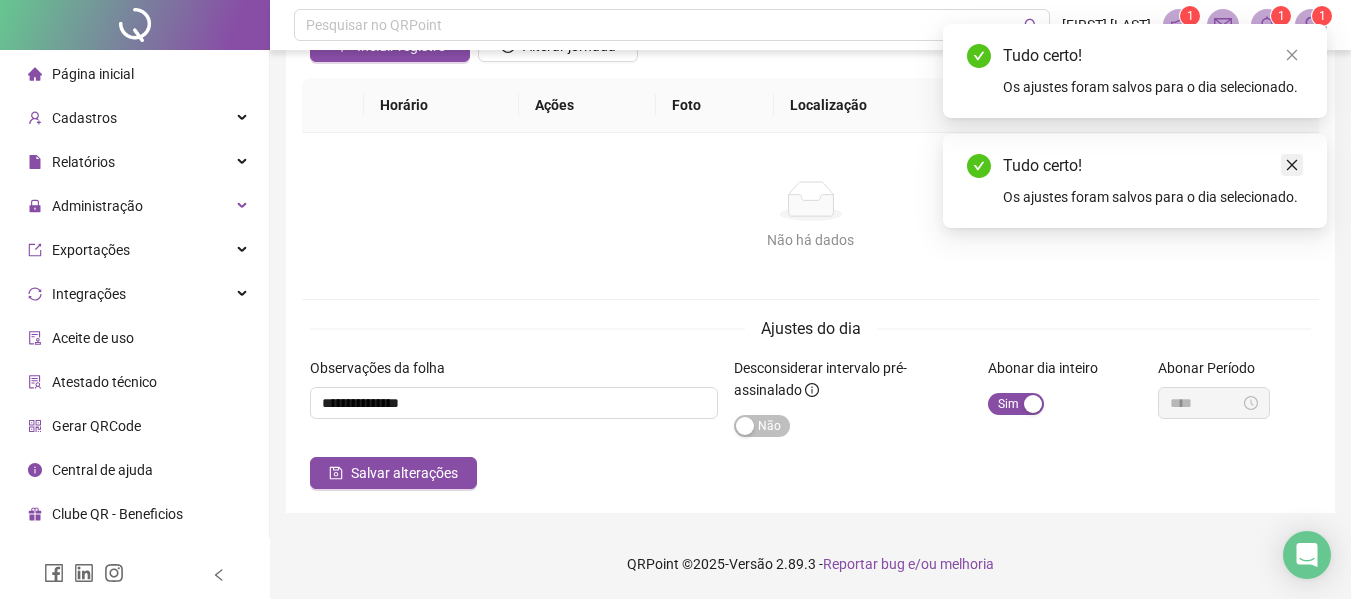 drag, startPoint x: 1292, startPoint y: 167, endPoint x: 1293, endPoint y: 132, distance: 35.014282 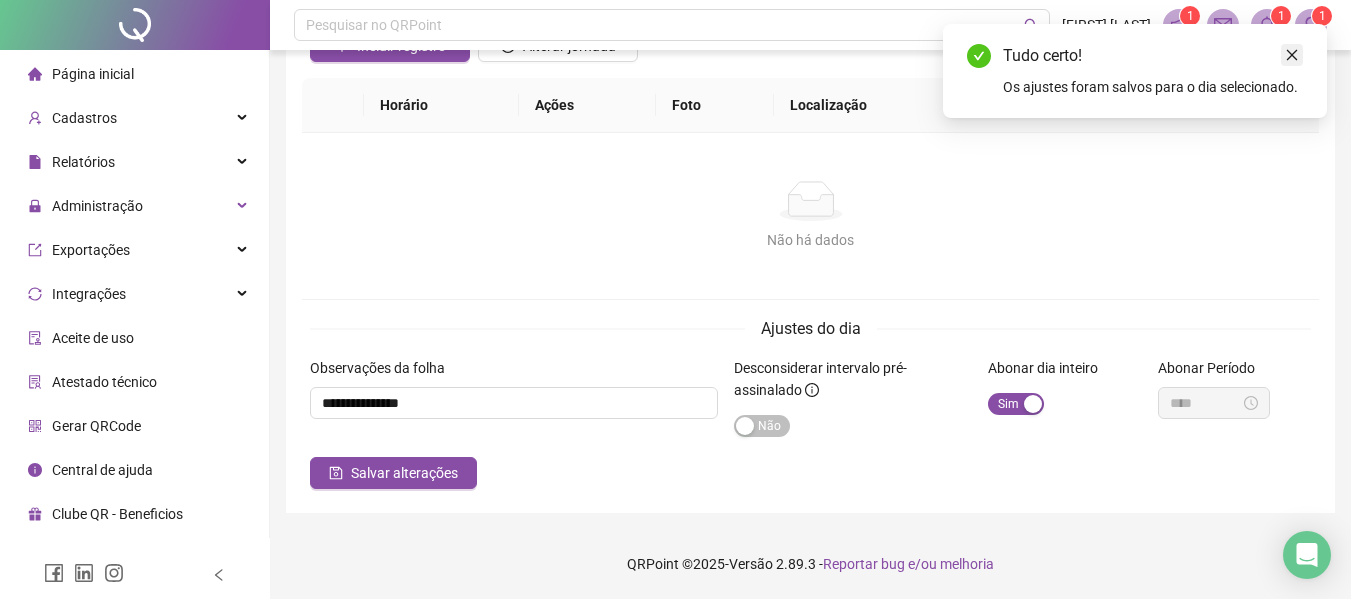 click 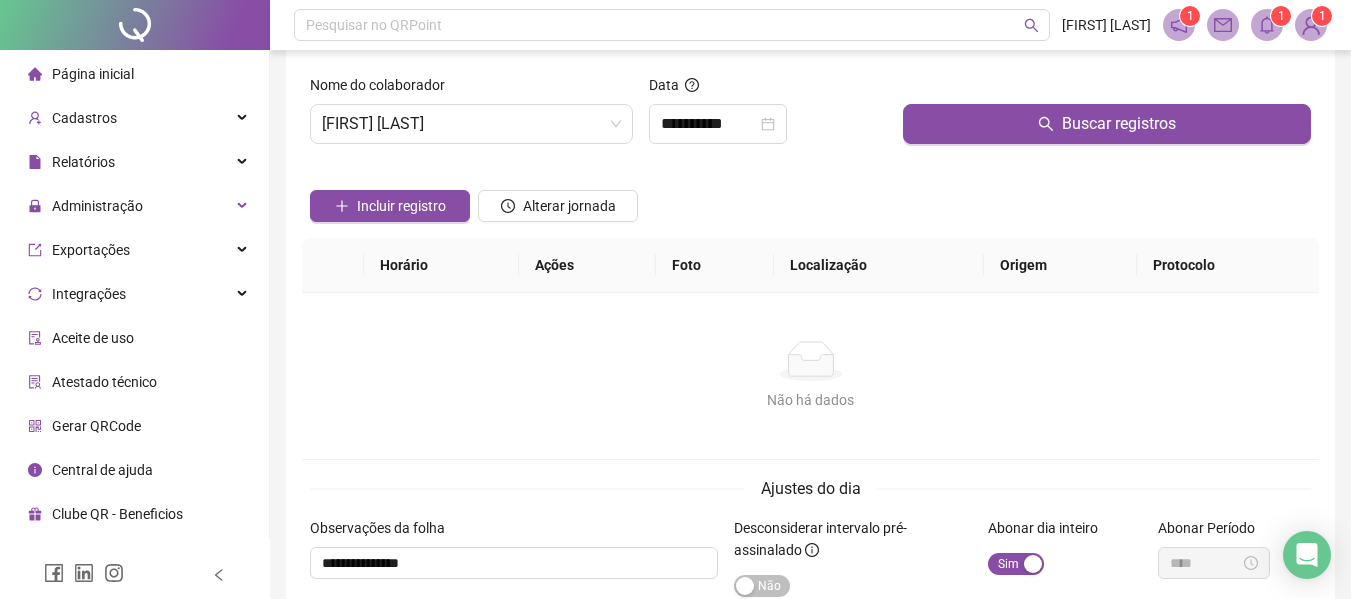 scroll, scrollTop: 0, scrollLeft: 0, axis: both 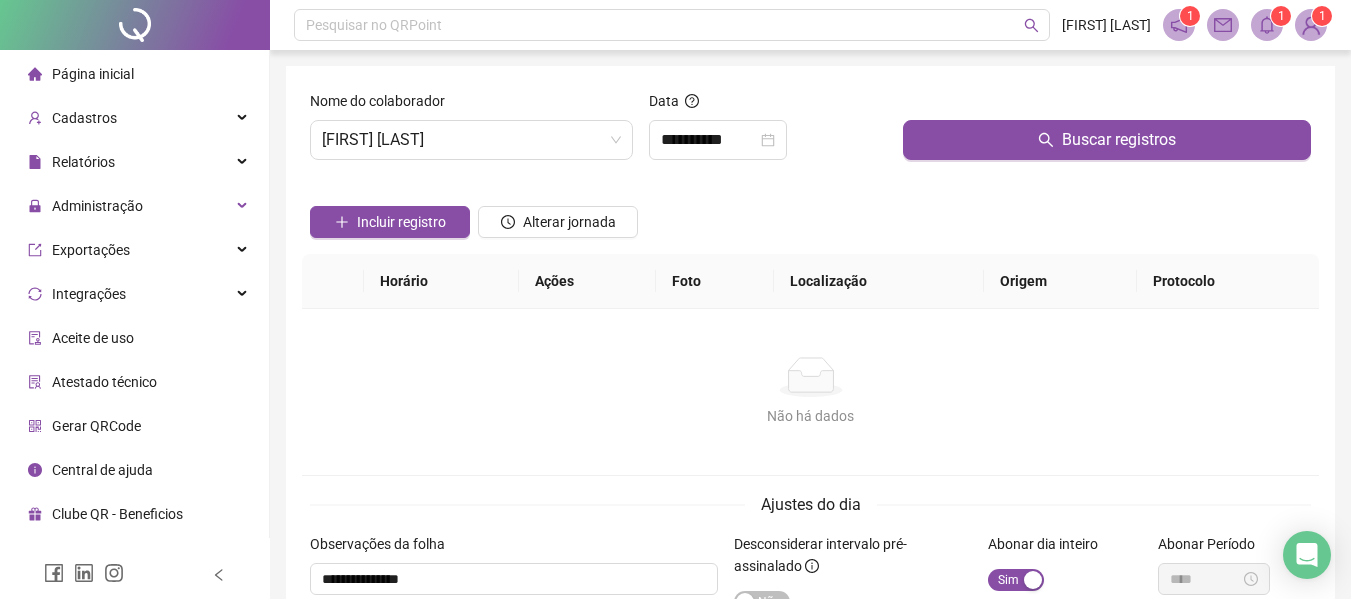click on "Página inicial" at bounding box center (93, 74) 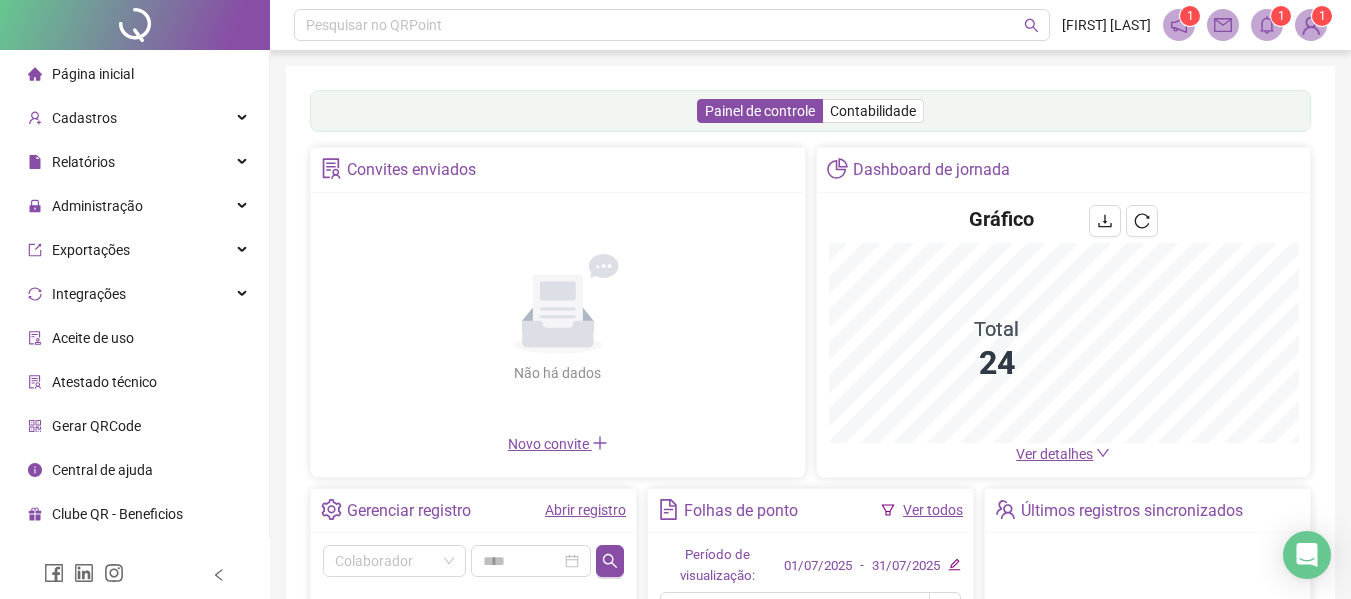 click on "Abrir registro" at bounding box center (585, 510) 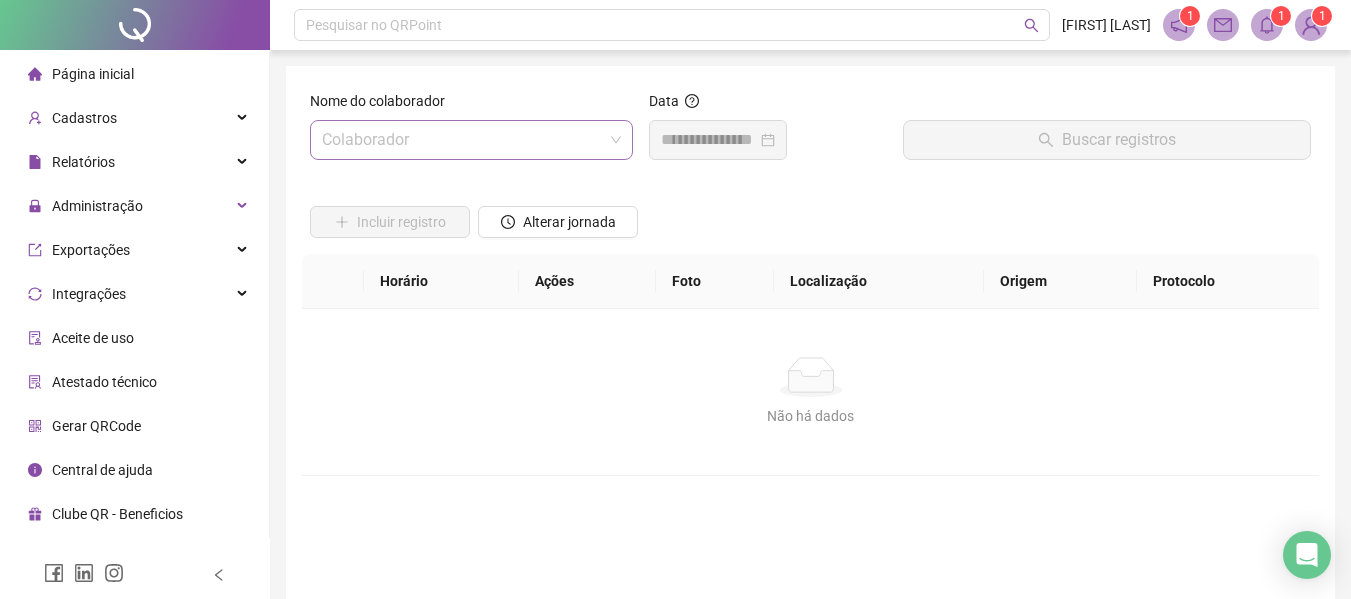 click at bounding box center (462, 140) 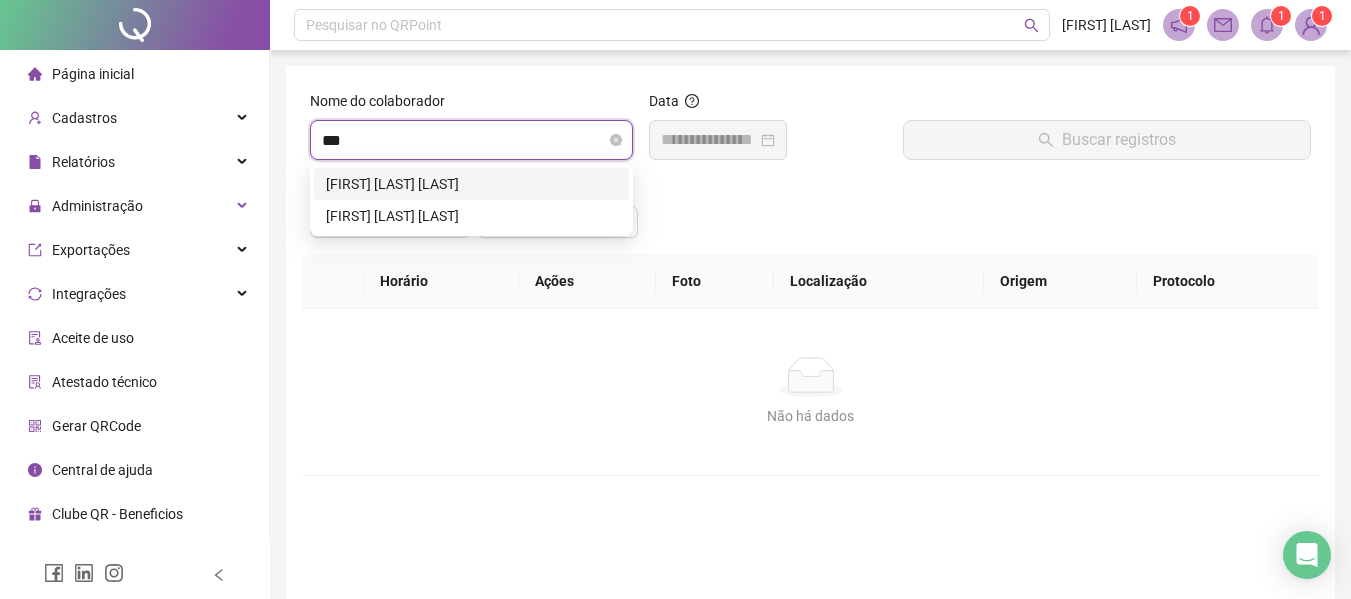 type on "****" 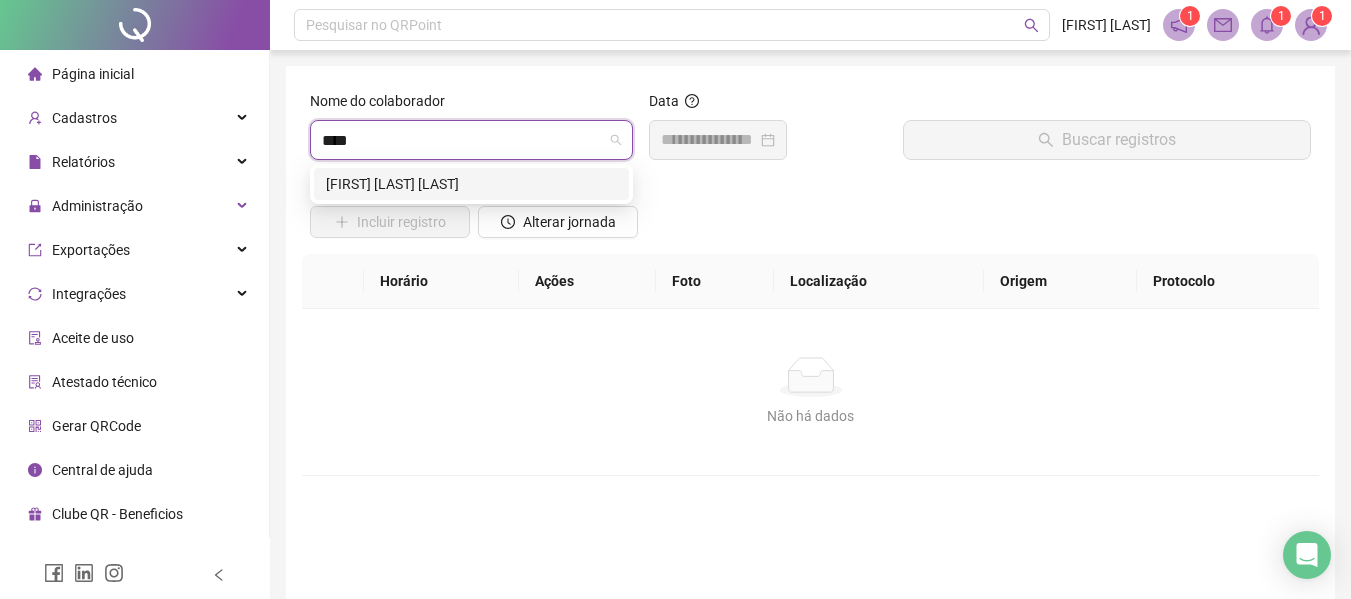 click on "[FIRST] [LAST] [LAST]" at bounding box center (471, 184) 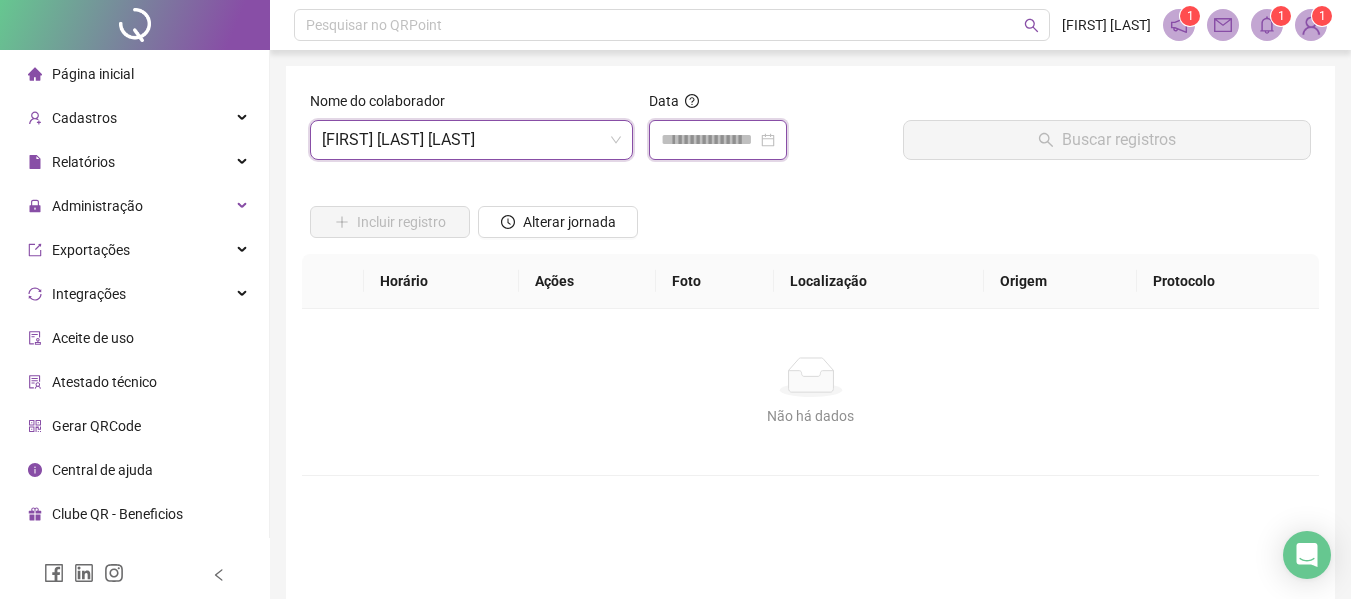 click at bounding box center [709, 140] 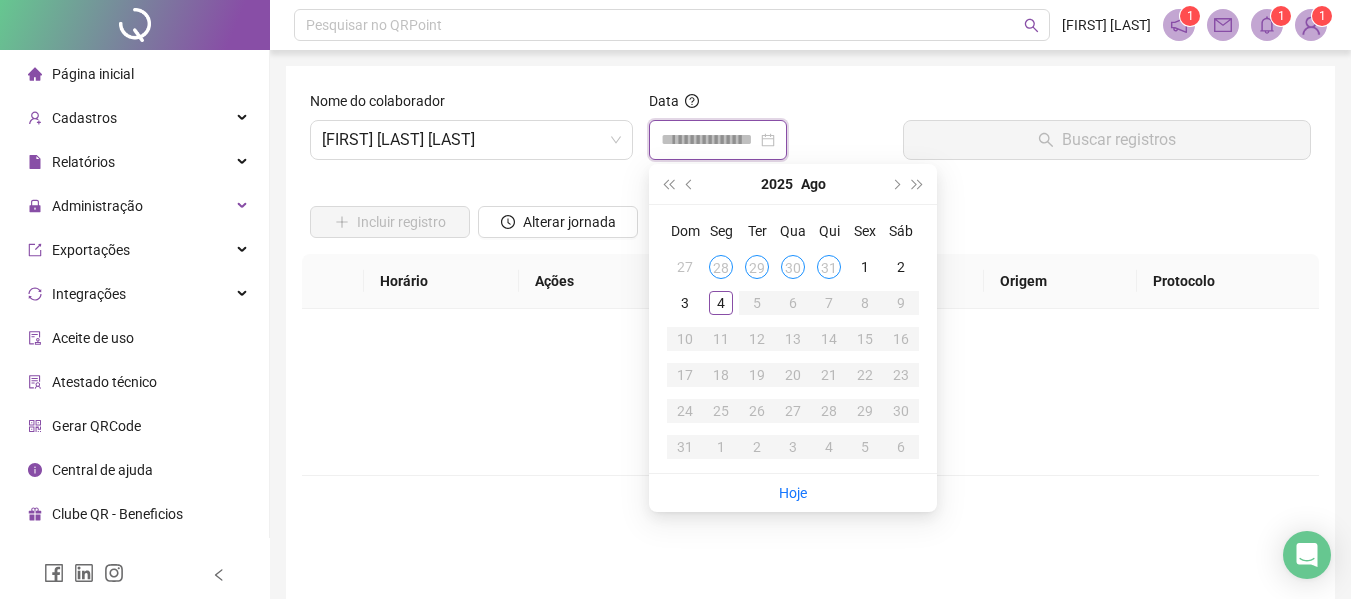 type on "**********" 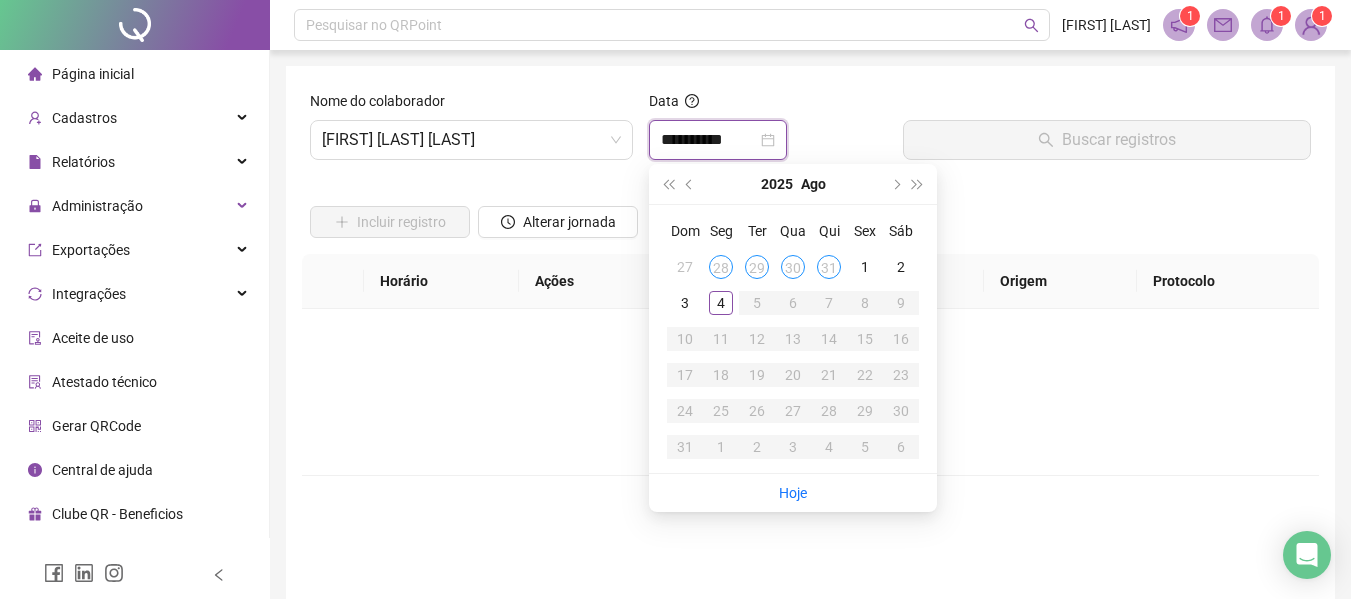 type 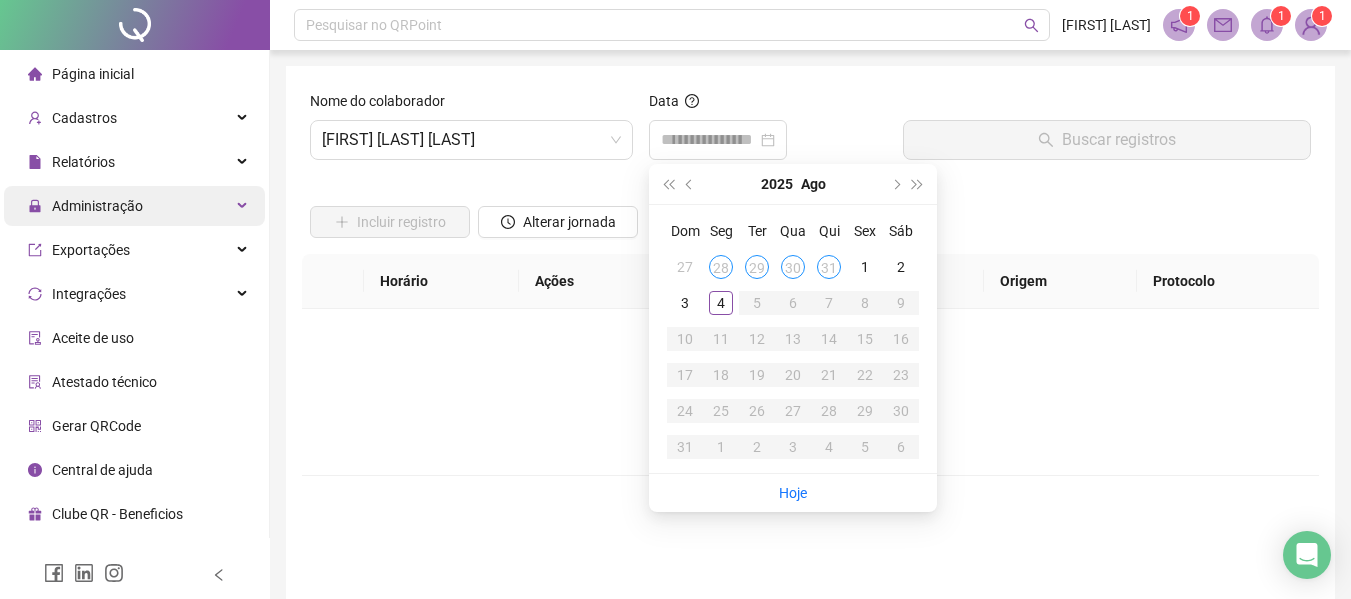 click on "Administração" at bounding box center [134, 206] 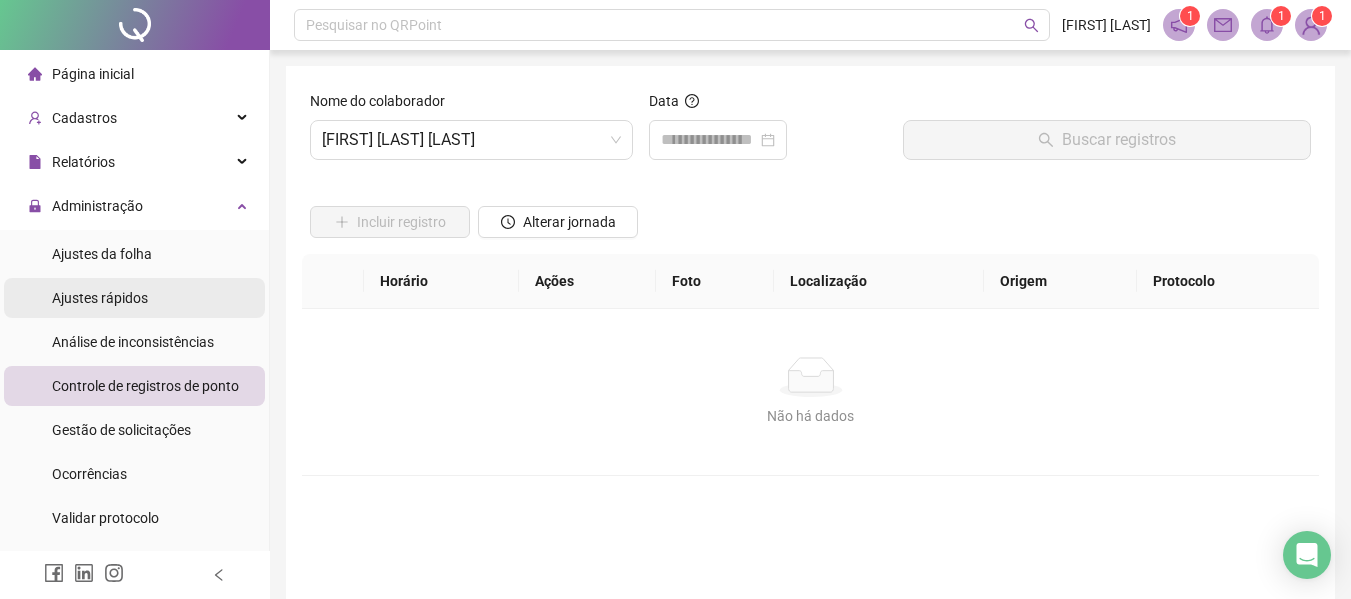 click on "Ajustes rápidos" at bounding box center [100, 298] 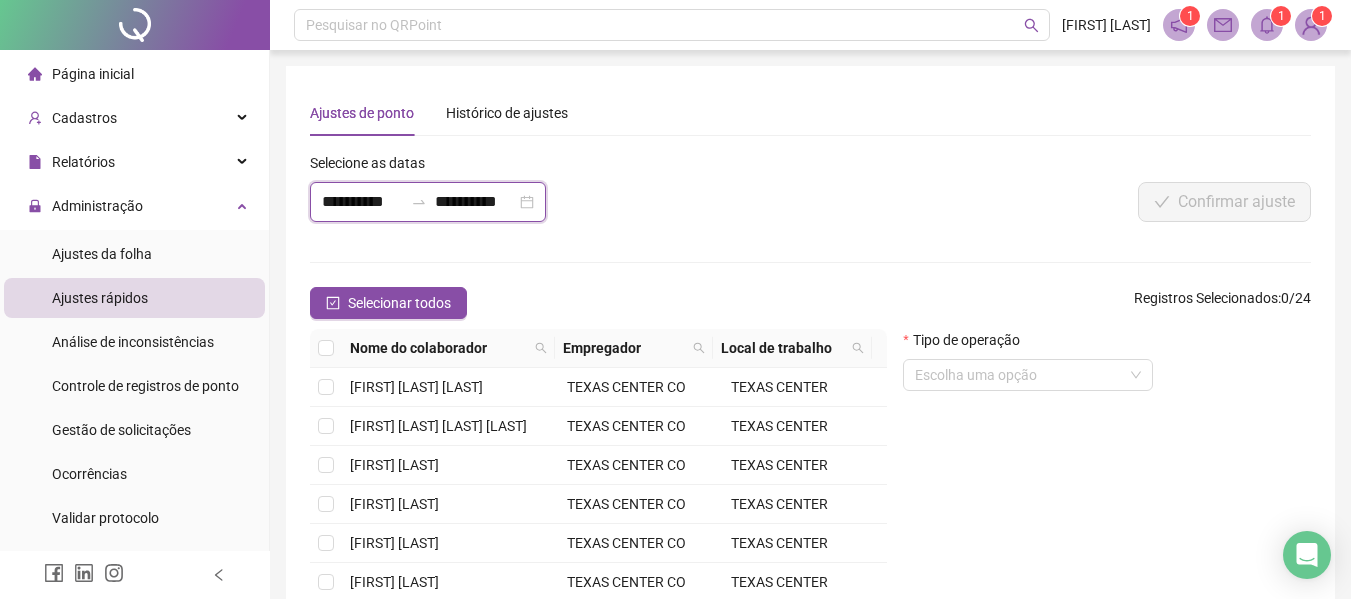 click on "**********" at bounding box center (362, 202) 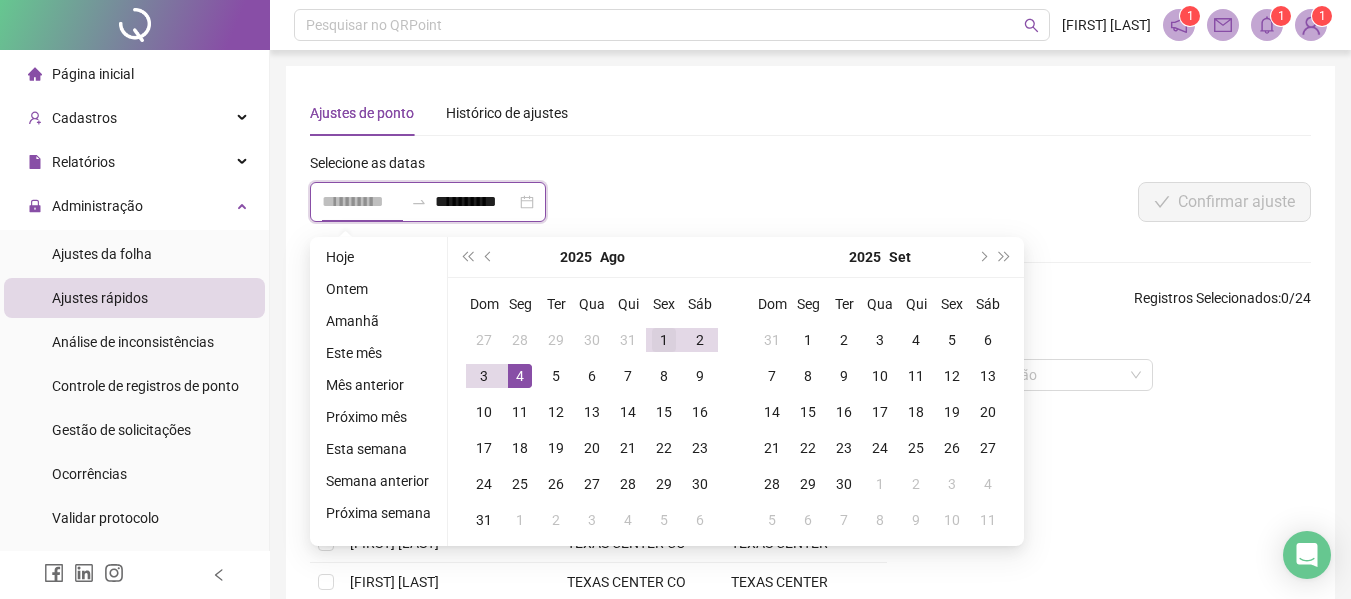 type on "**********" 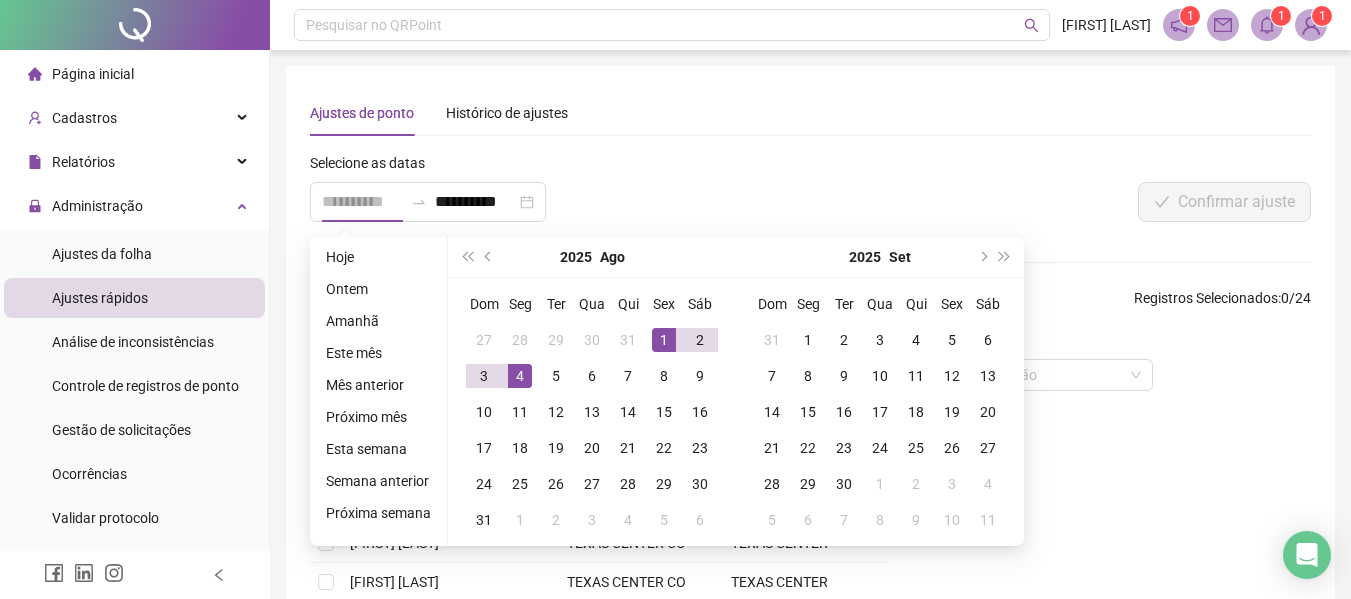 click on "1" at bounding box center (664, 340) 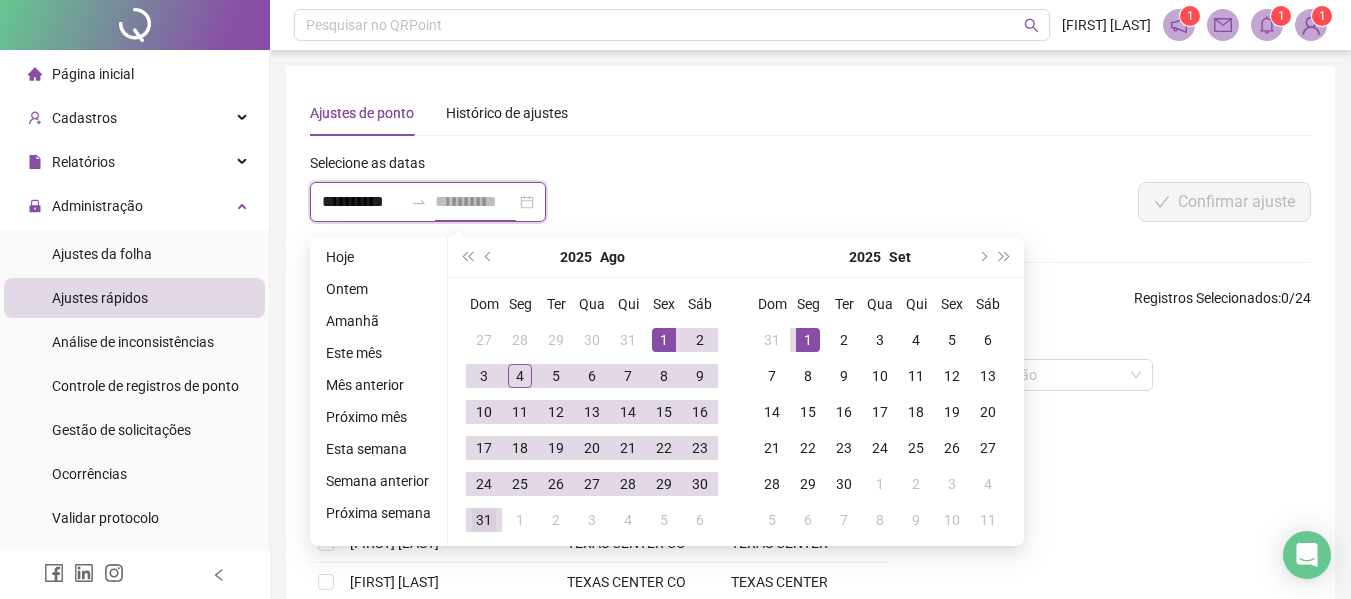 type on "**********" 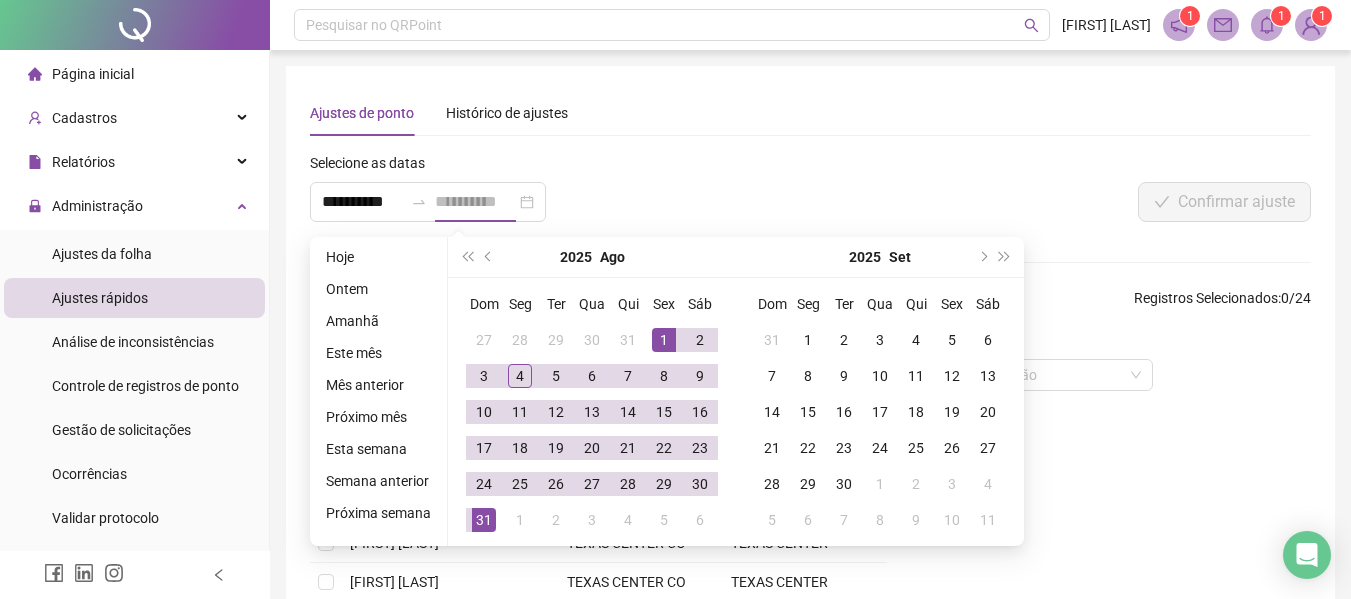click on "31" at bounding box center (484, 520) 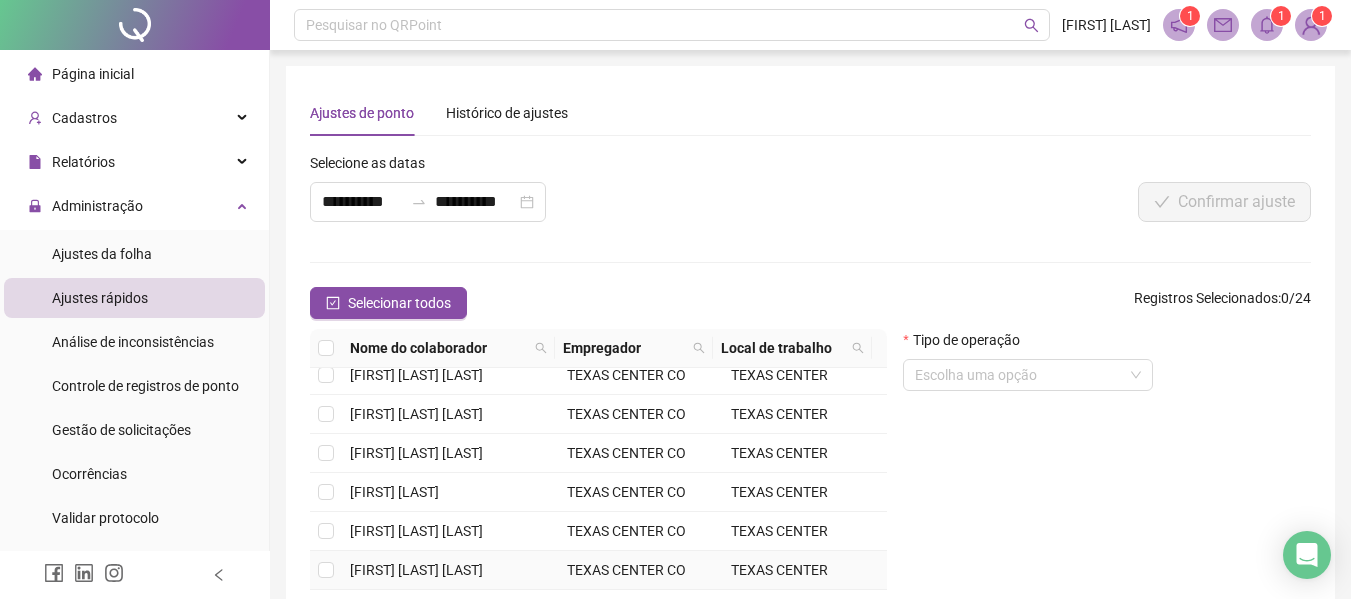 scroll, scrollTop: 395, scrollLeft: 0, axis: vertical 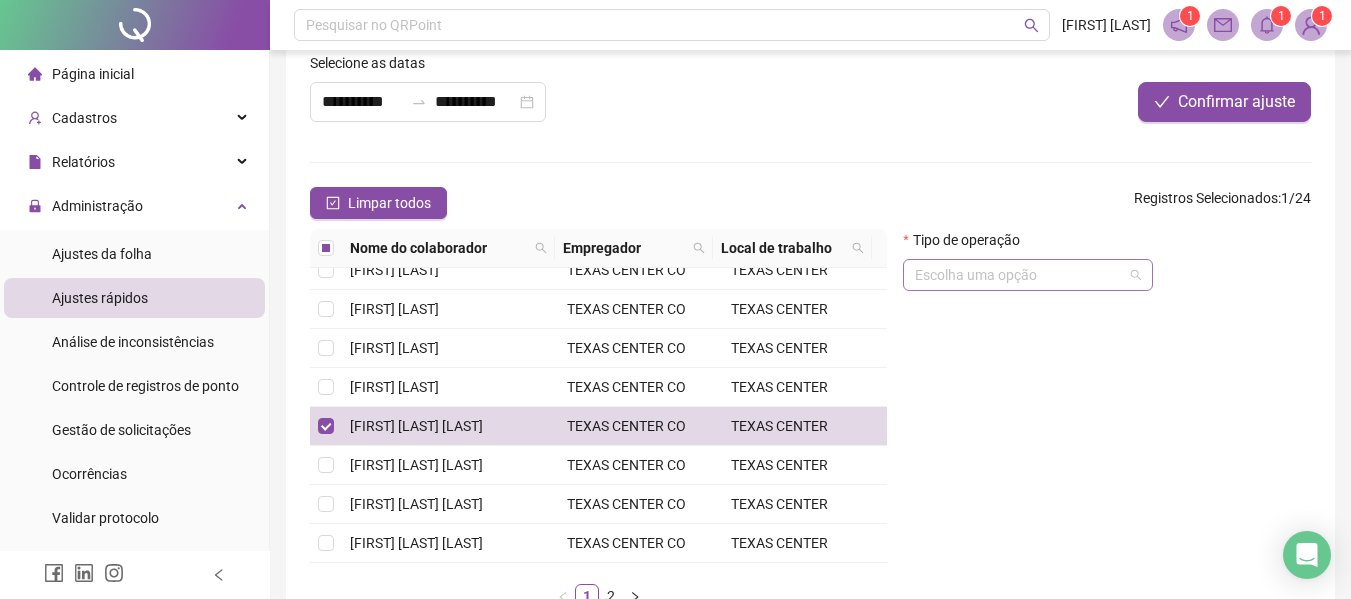 click at bounding box center [1028, 275] 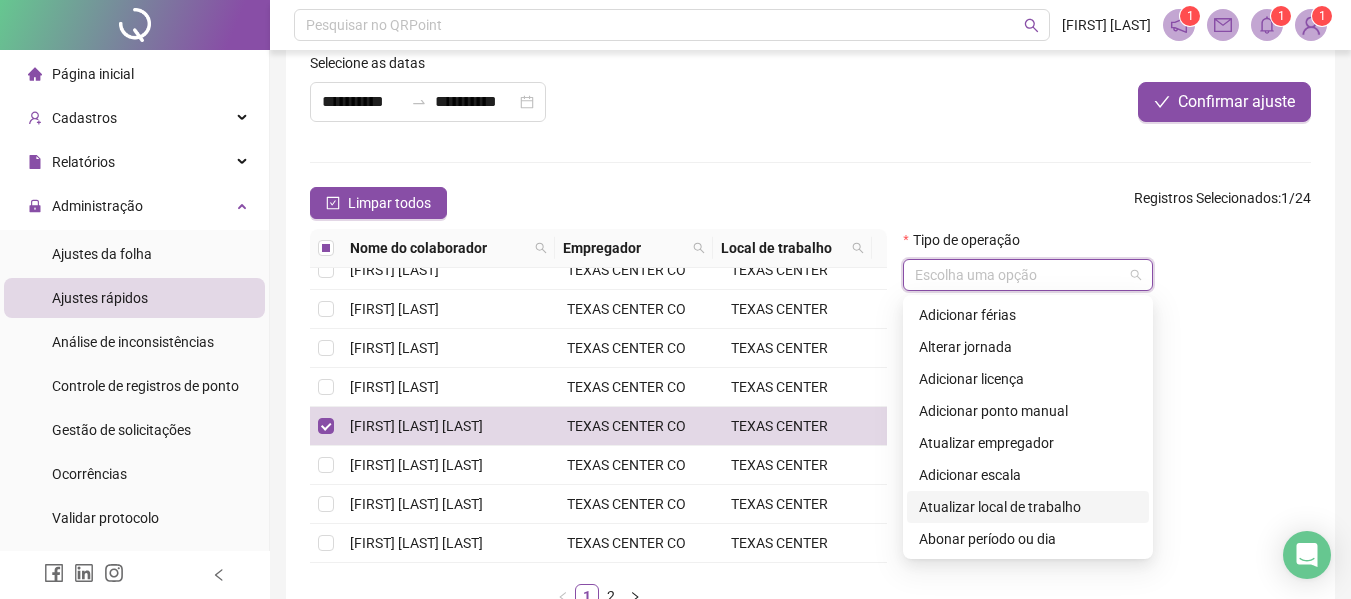 scroll, scrollTop: 100, scrollLeft: 0, axis: vertical 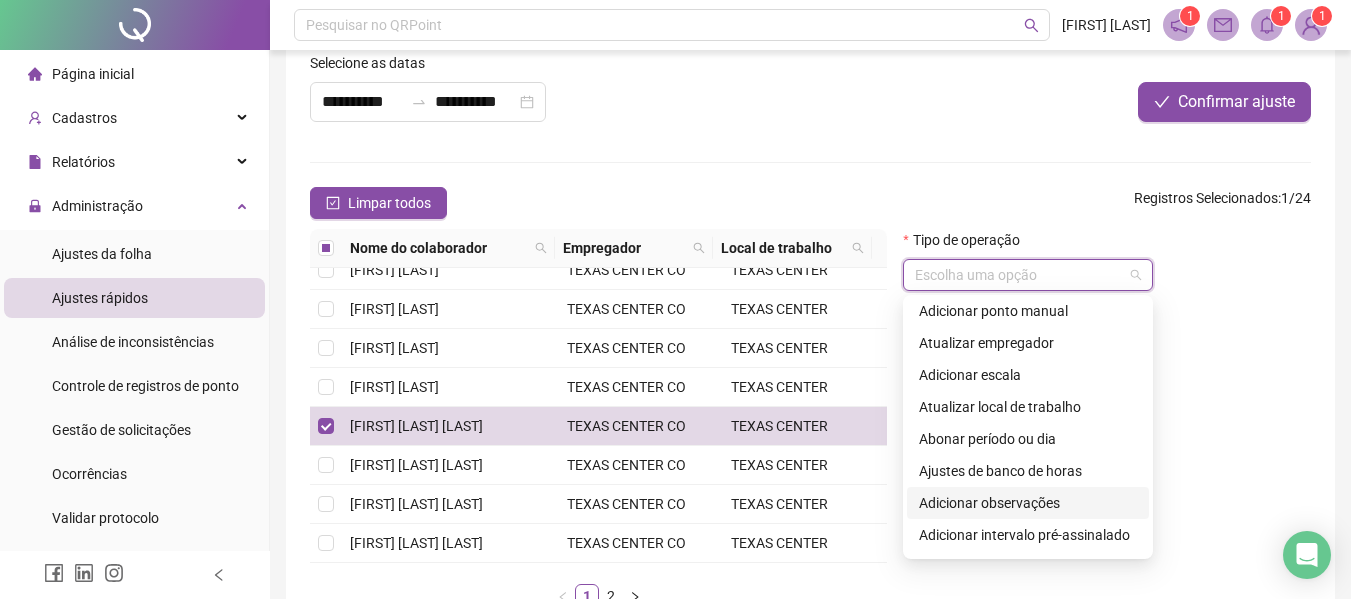click on "Adicionar observações" at bounding box center (1028, 503) 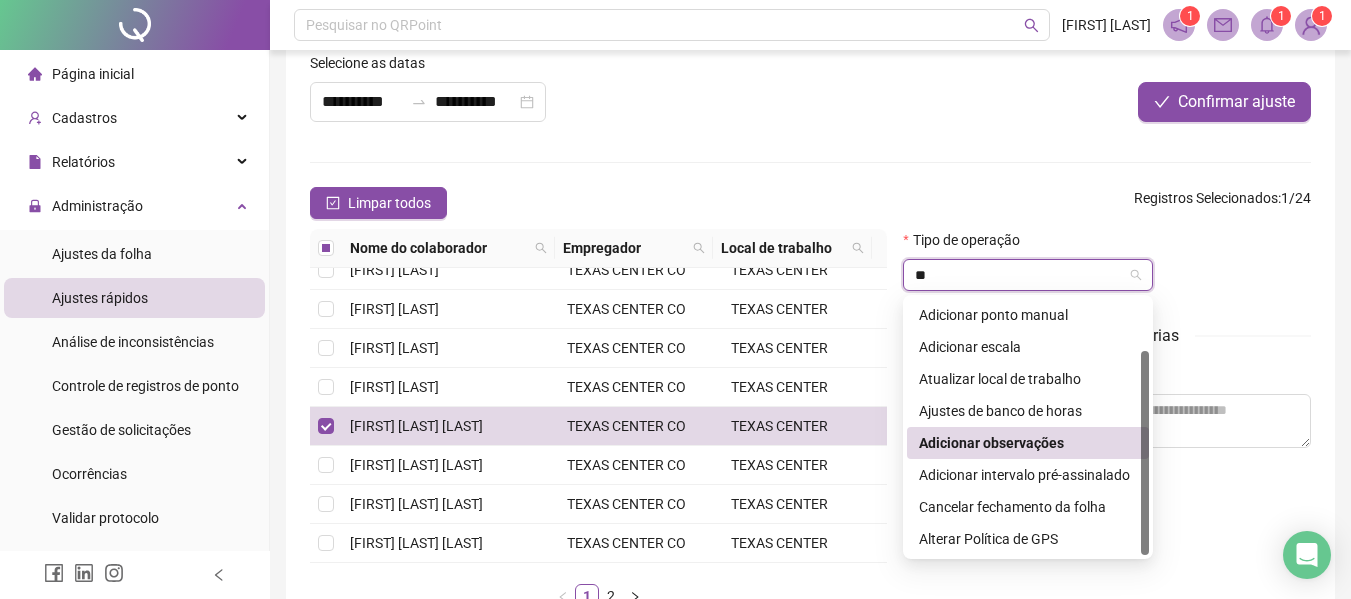 scroll, scrollTop: 0, scrollLeft: 0, axis: both 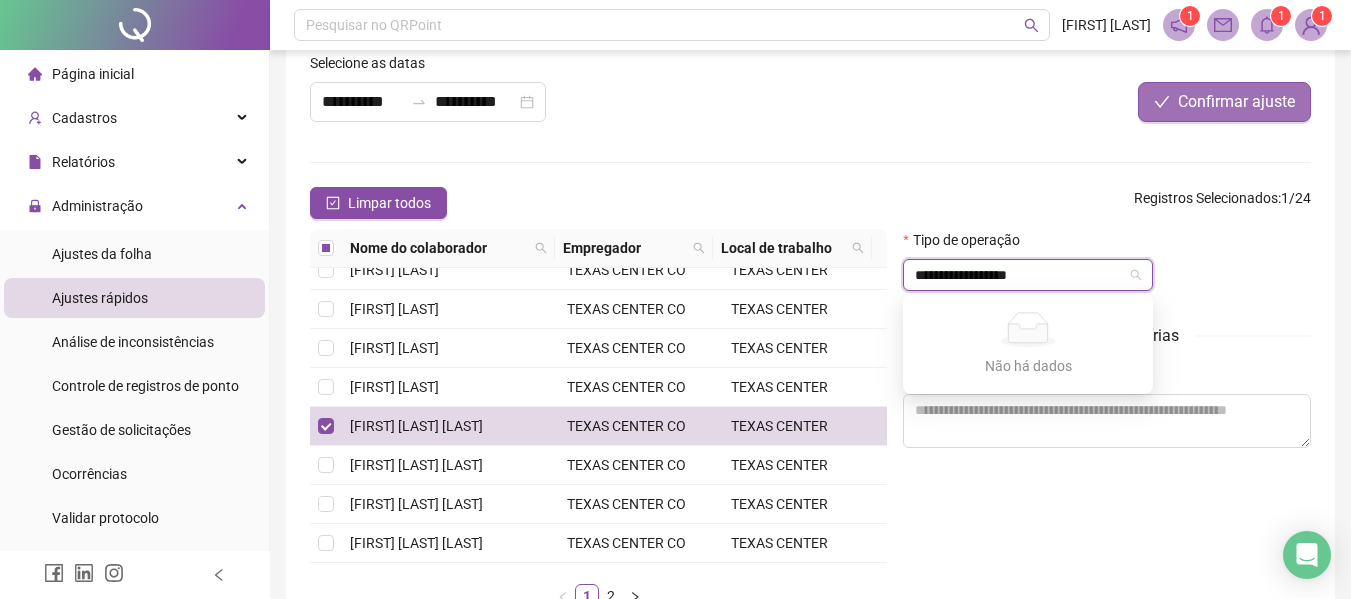 type on "**********" 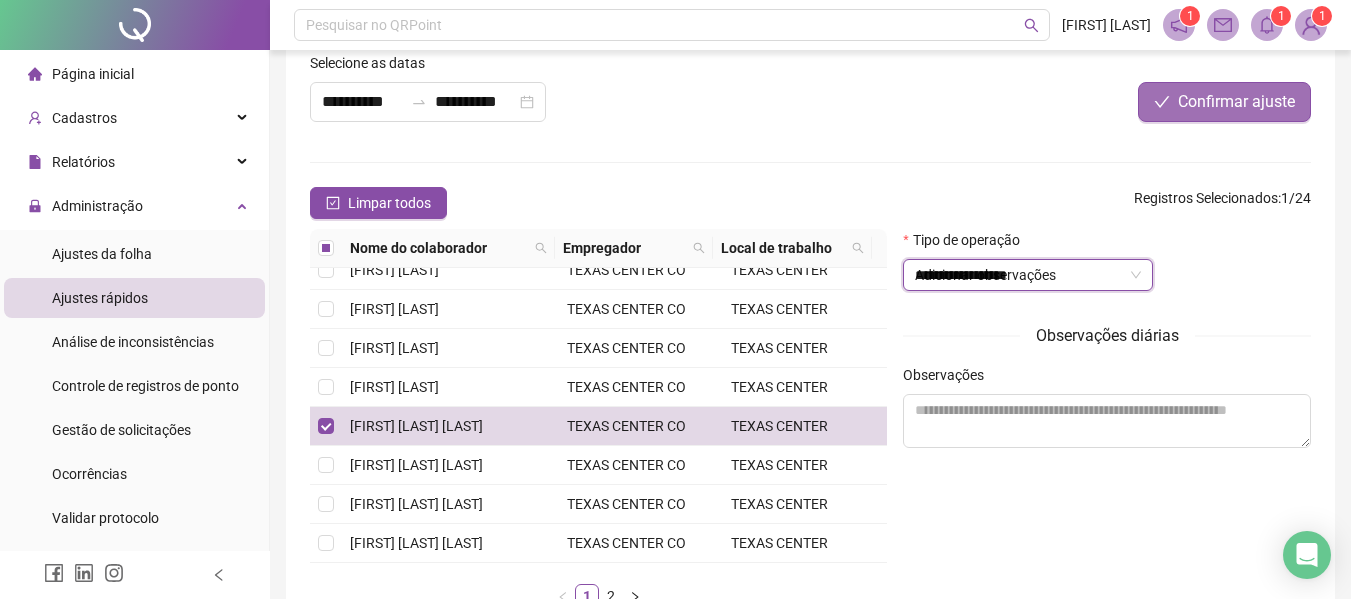 type 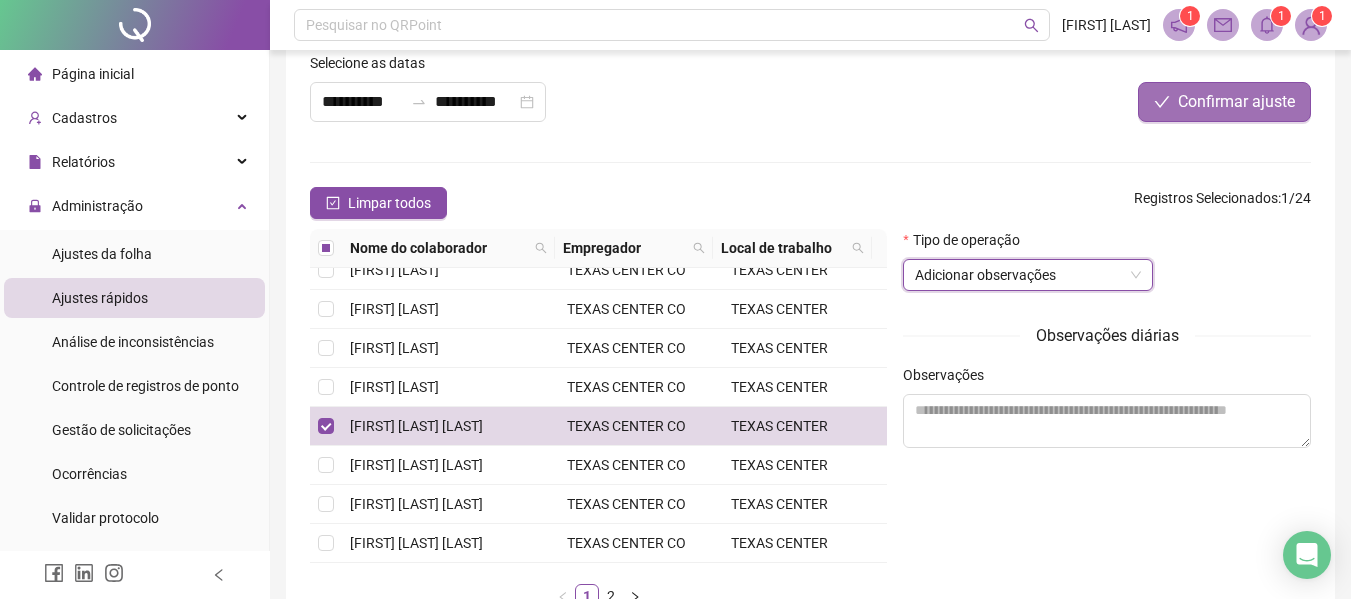 click on "Confirmar ajuste" at bounding box center (1236, 102) 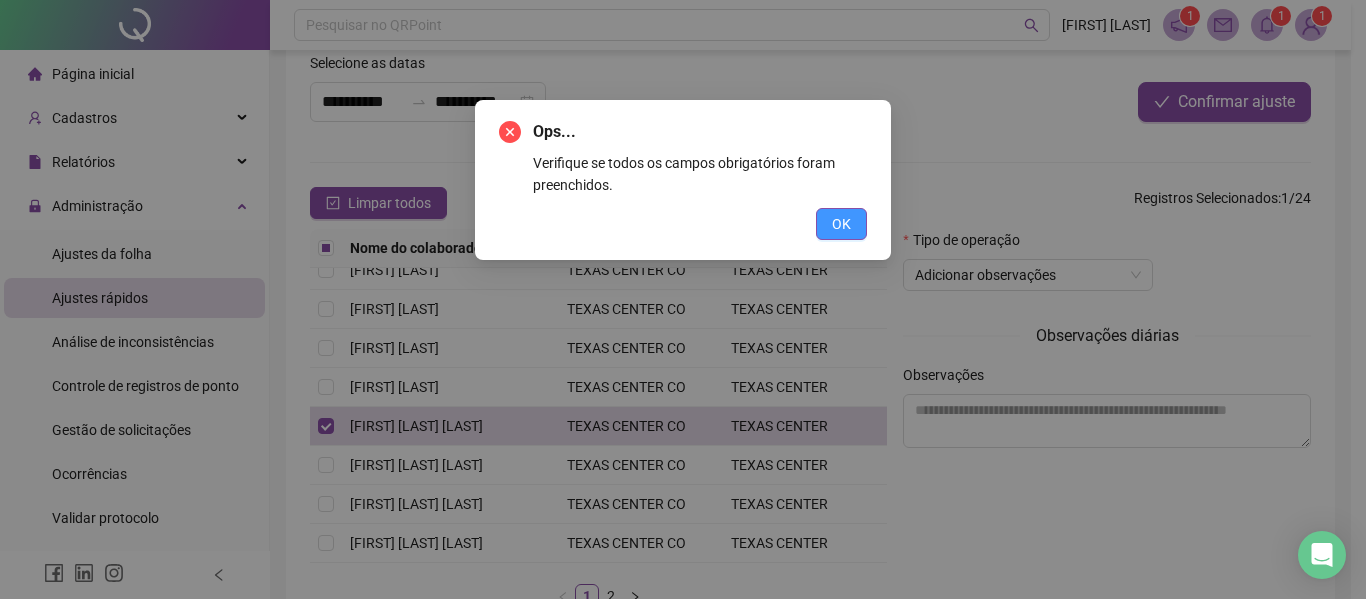click on "OK" at bounding box center [841, 224] 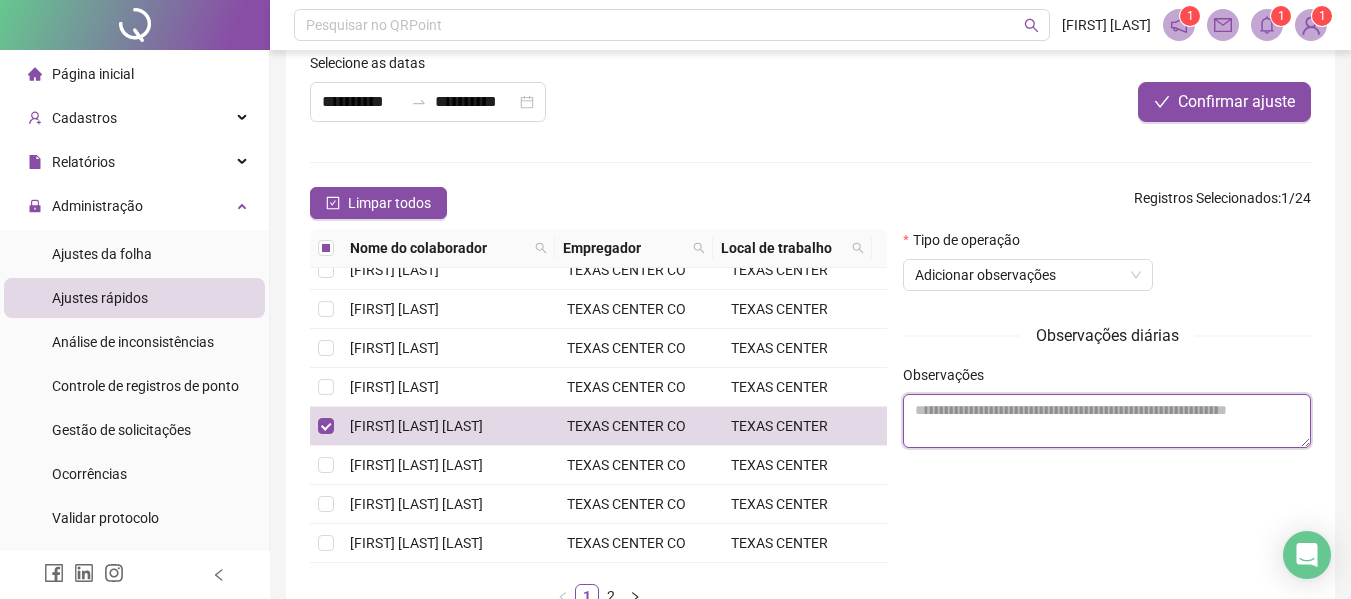 click at bounding box center [1107, 421] 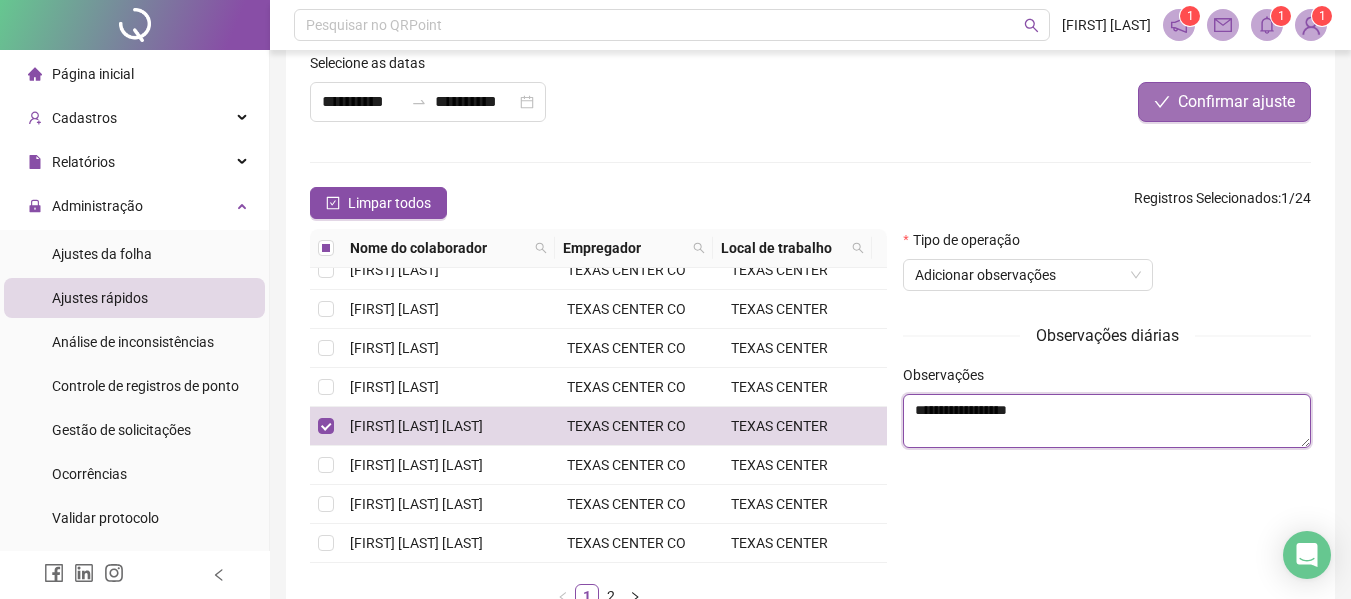 type on "**********" 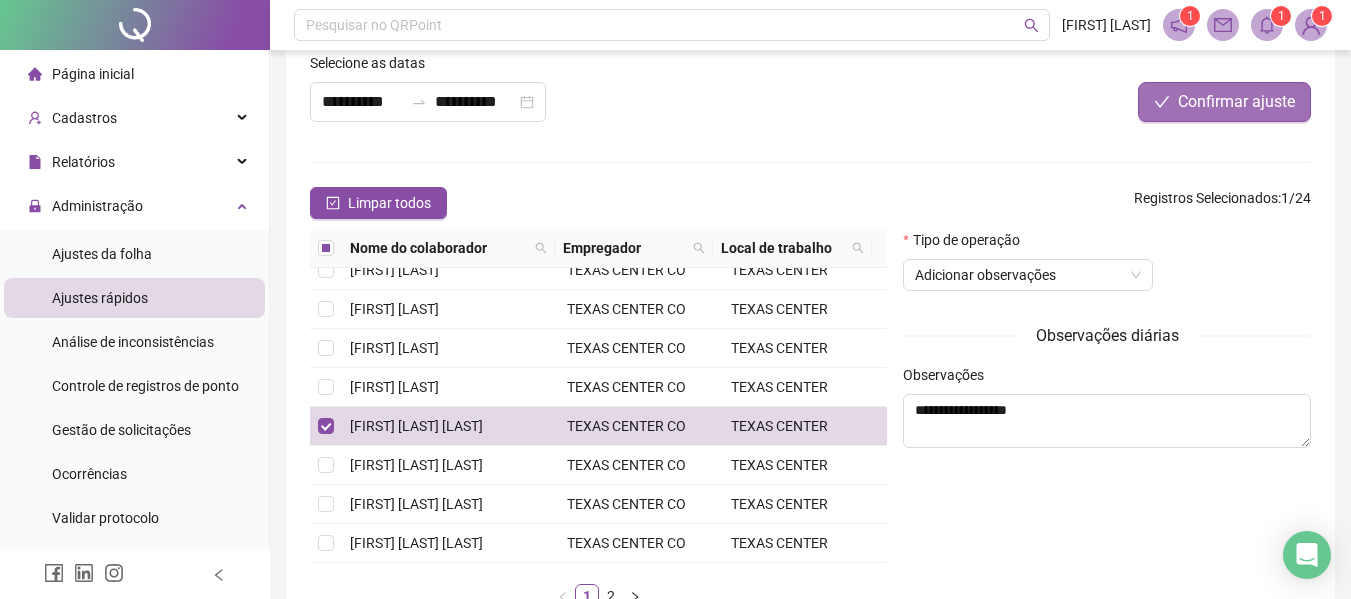 click on "Confirmar ajuste" at bounding box center [1236, 102] 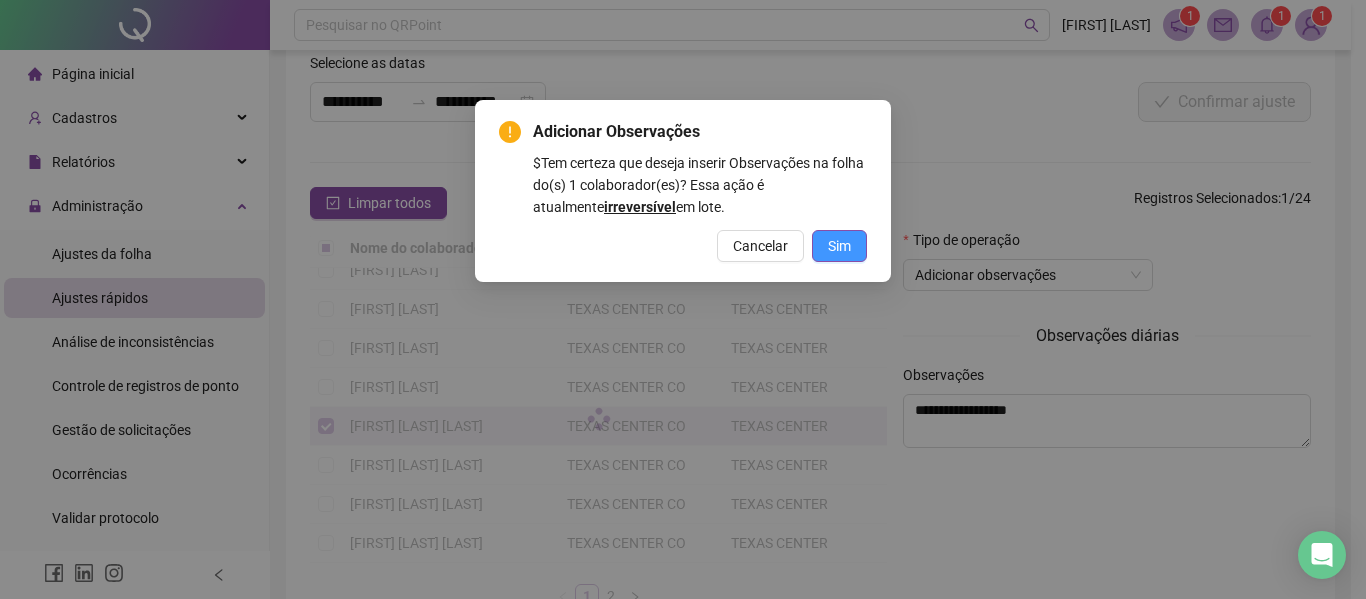 click on "Sim" at bounding box center (839, 246) 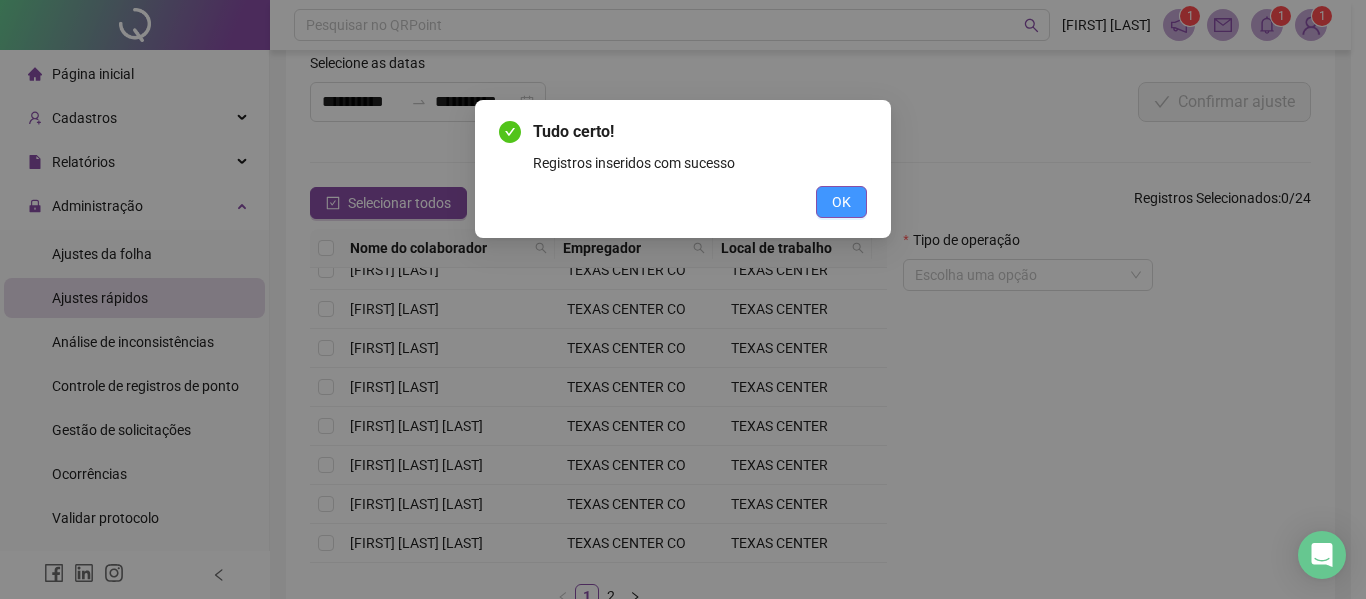 click on "OK" at bounding box center (841, 202) 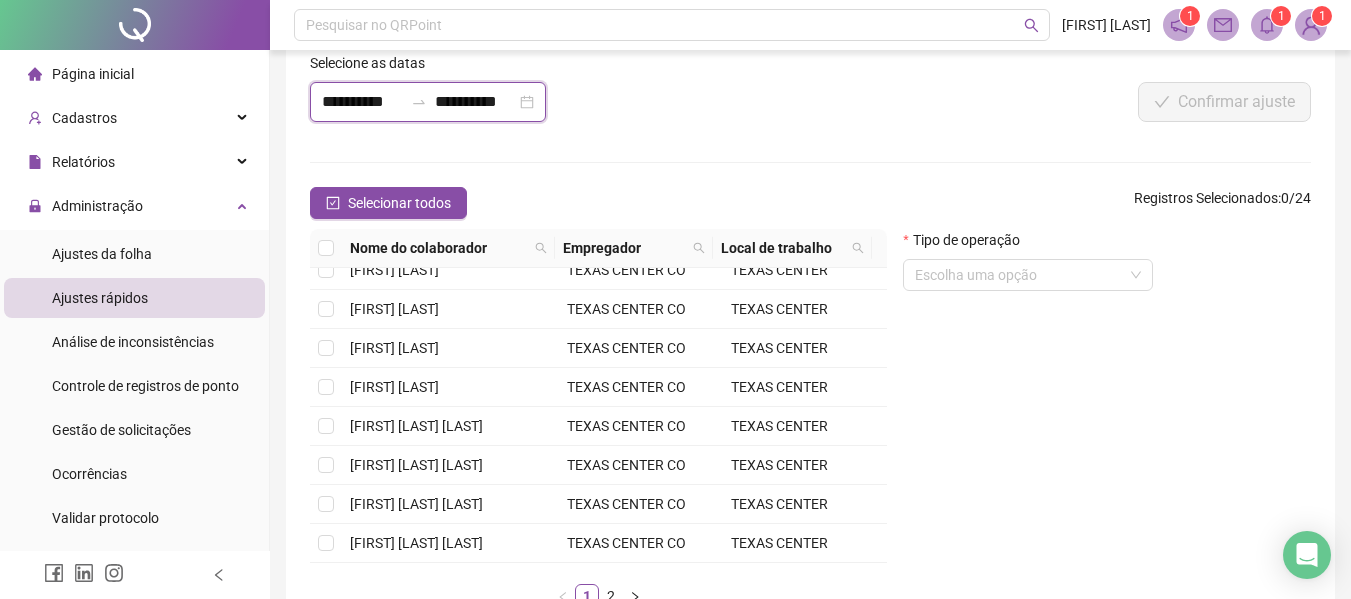 click on "**********" at bounding box center (475, 102) 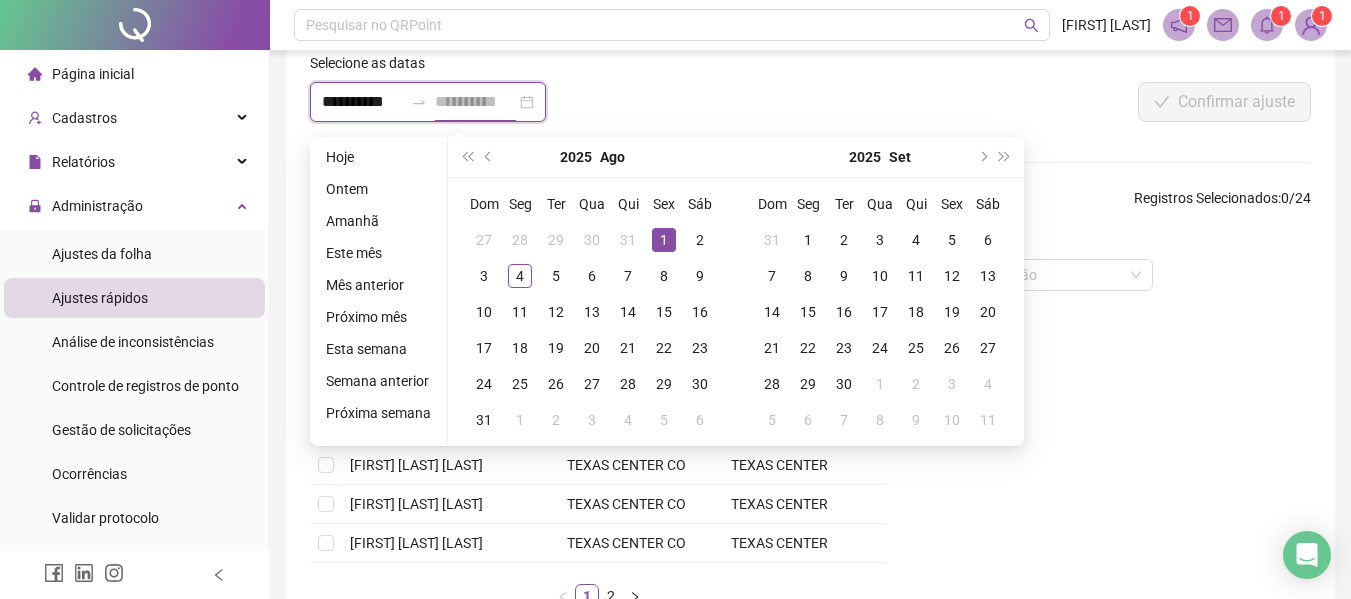 type on "**********" 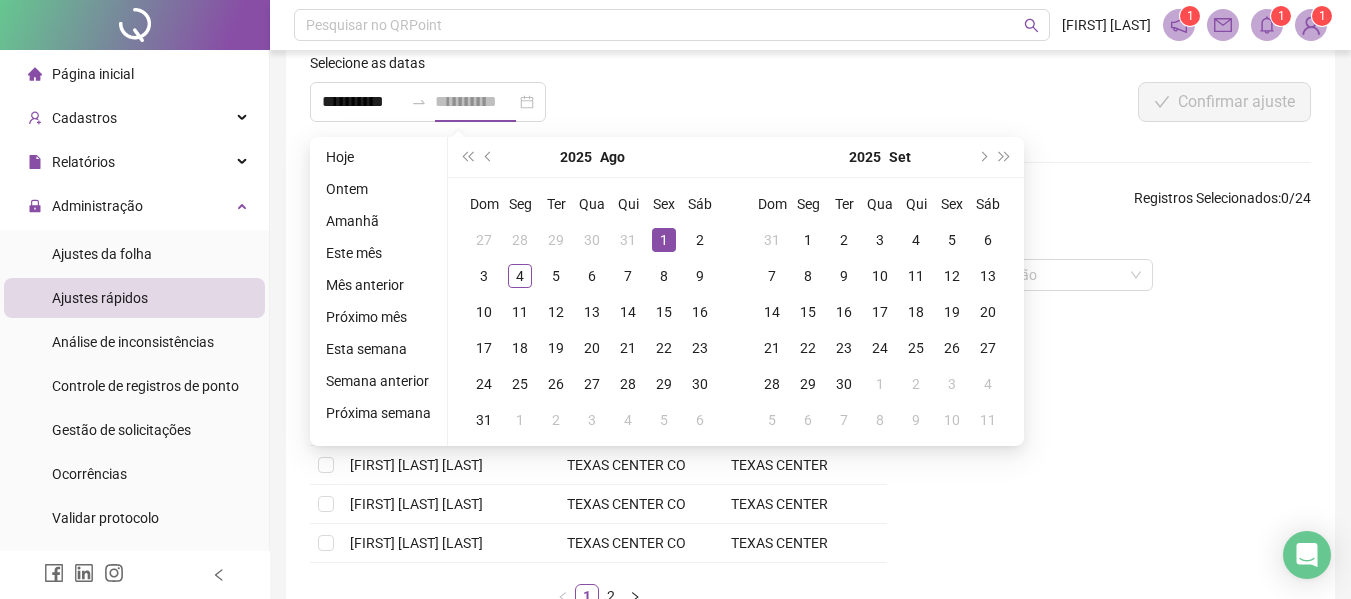 click on "1" at bounding box center [664, 240] 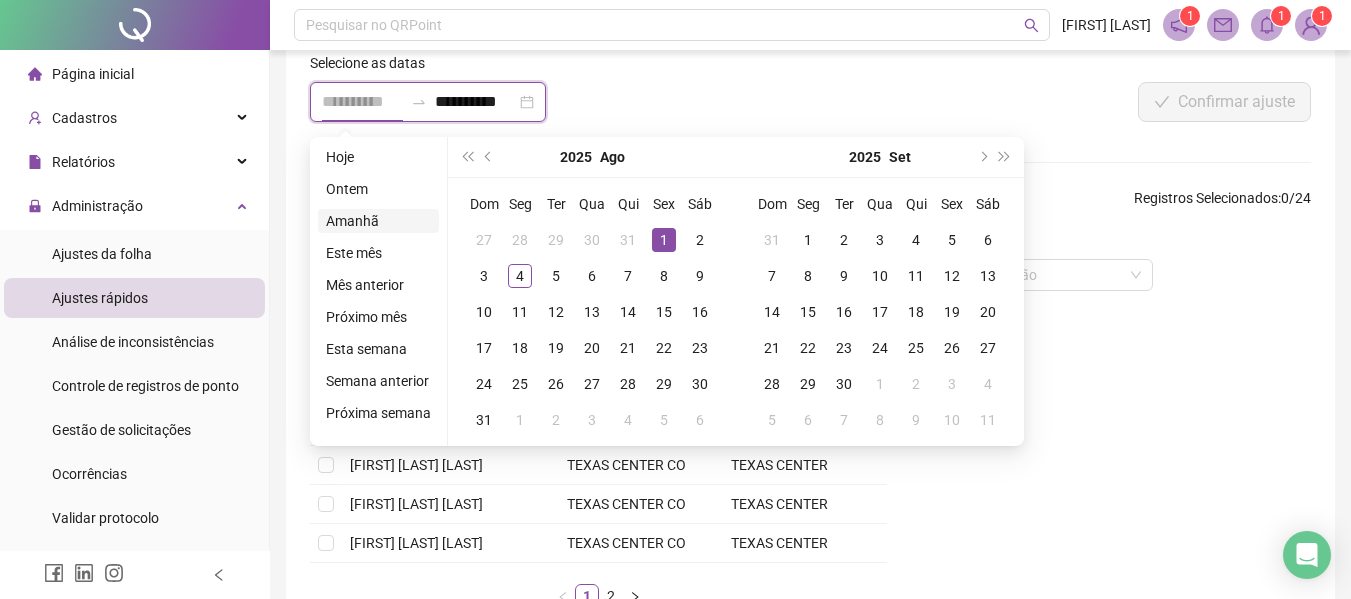 type on "**********" 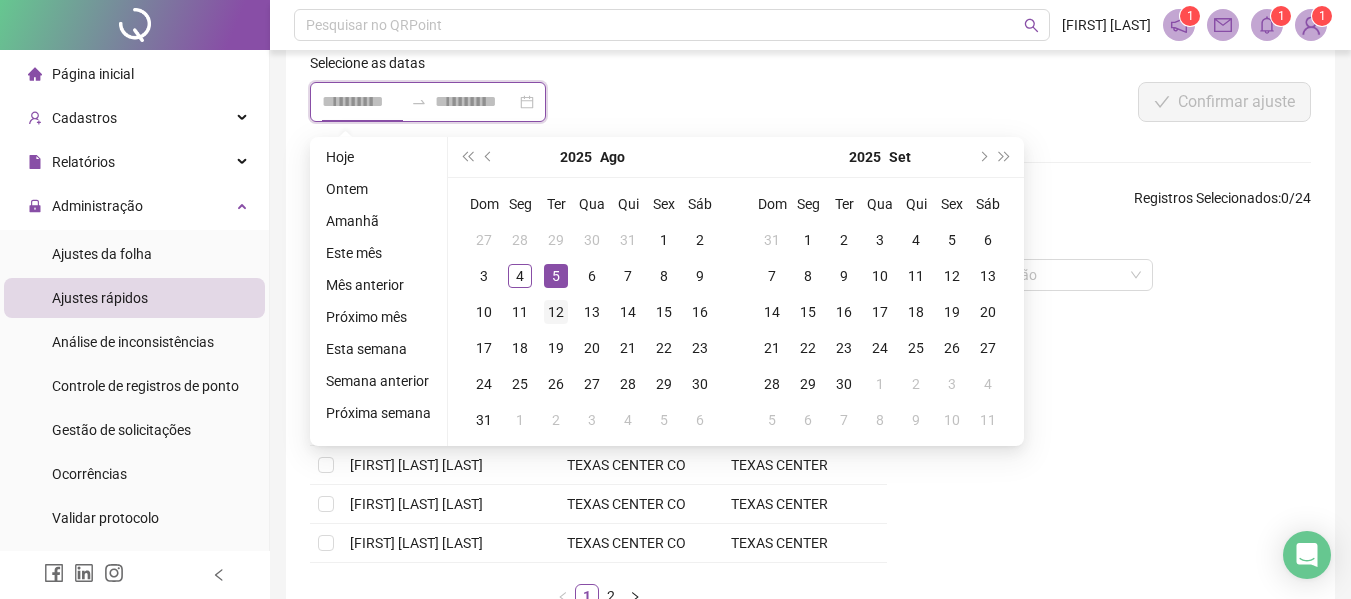 type on "**********" 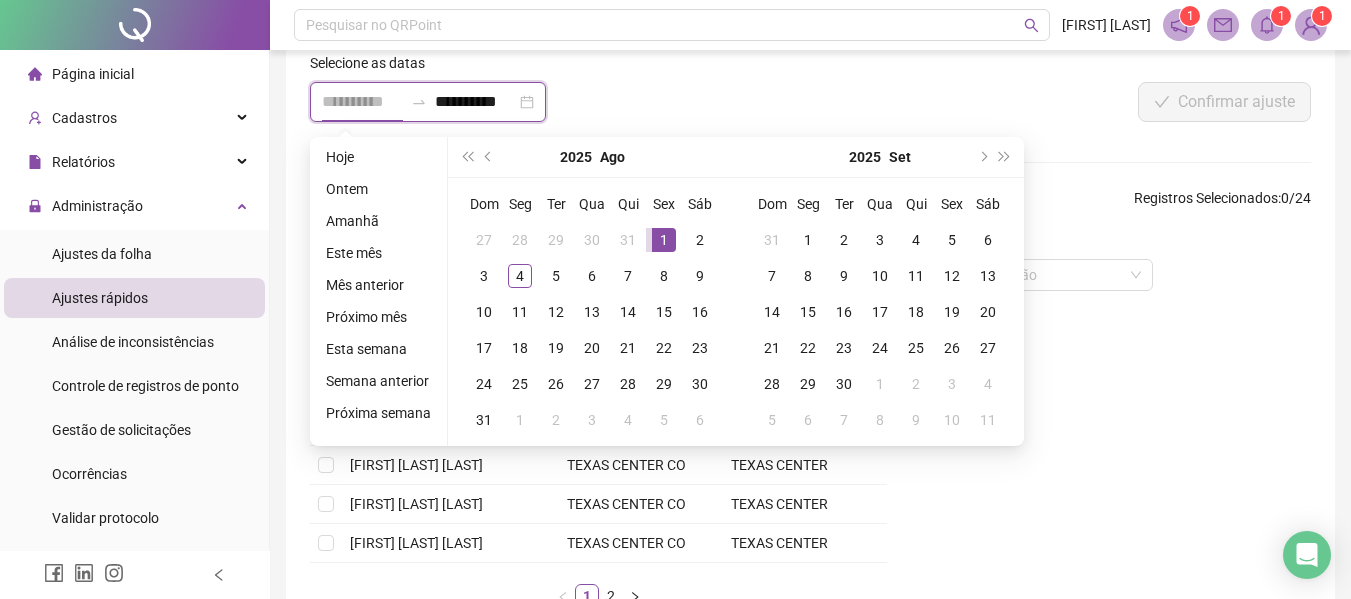 type on "**********" 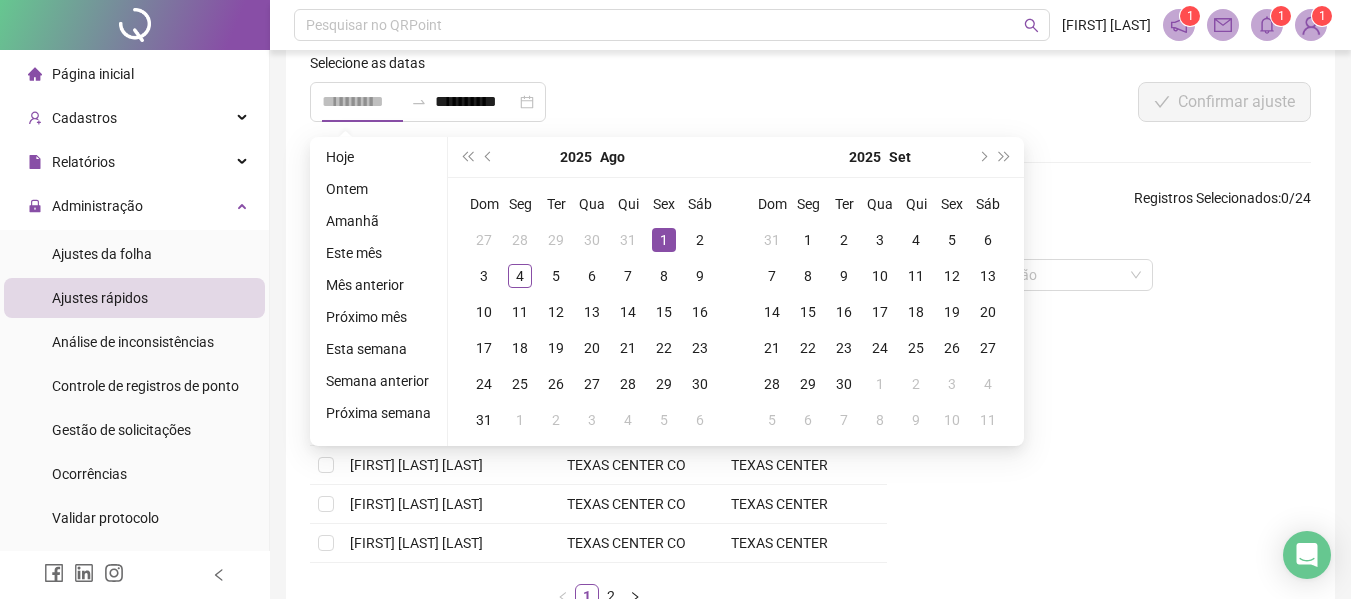 click on "1" at bounding box center (664, 240) 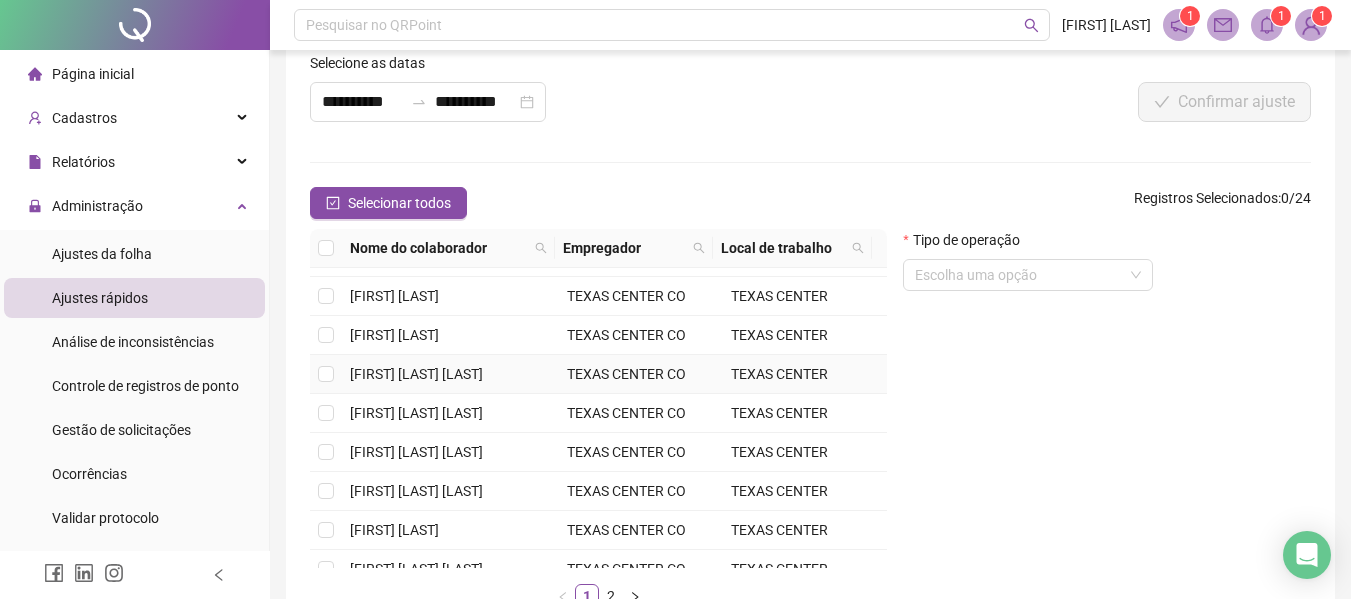 scroll, scrollTop: 195, scrollLeft: 0, axis: vertical 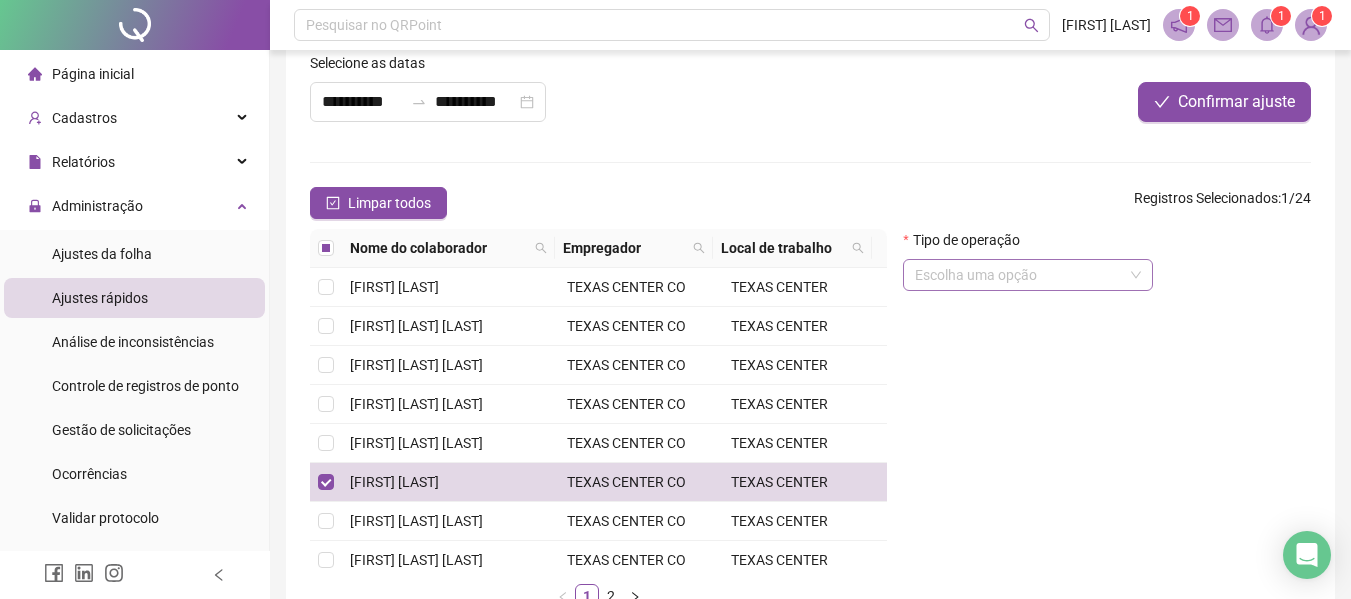 click at bounding box center (1019, 275) 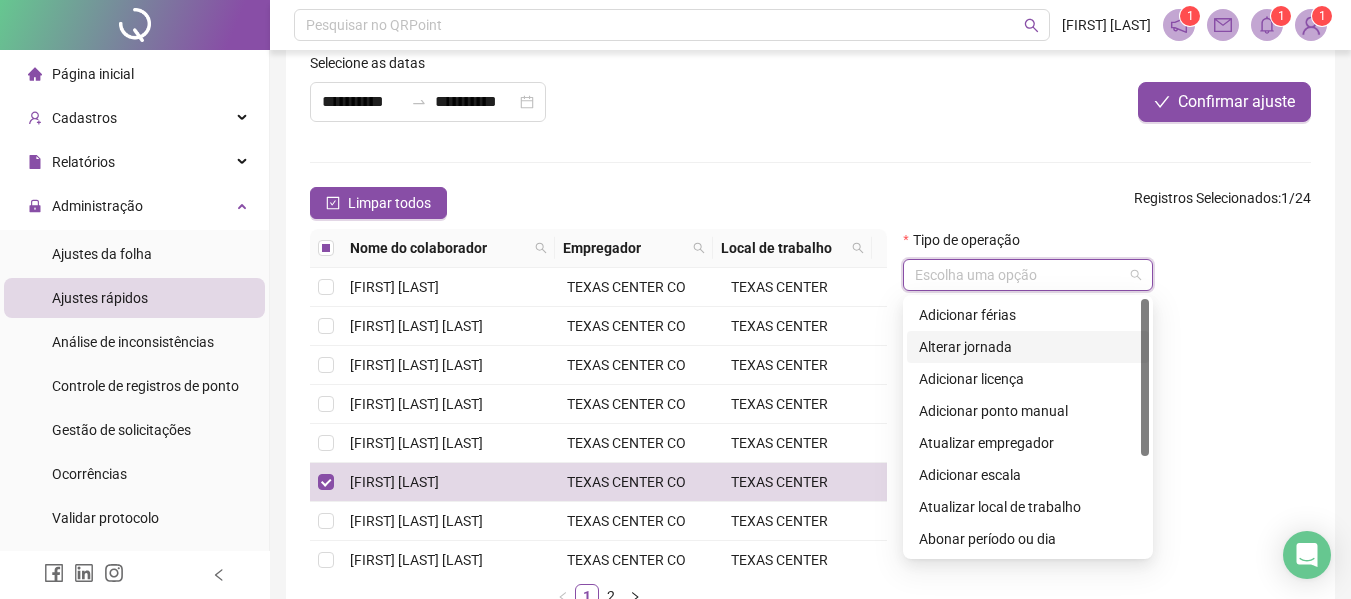 click on "Alterar jornada" at bounding box center (1028, 347) 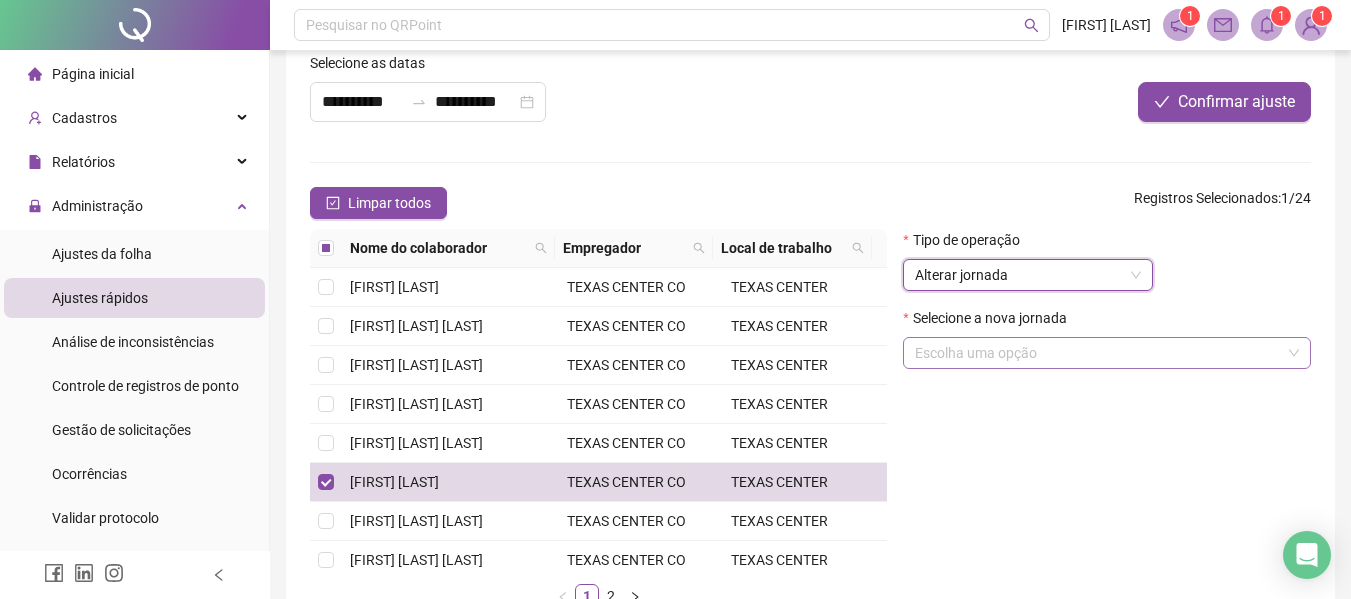 click at bounding box center [1098, 353] 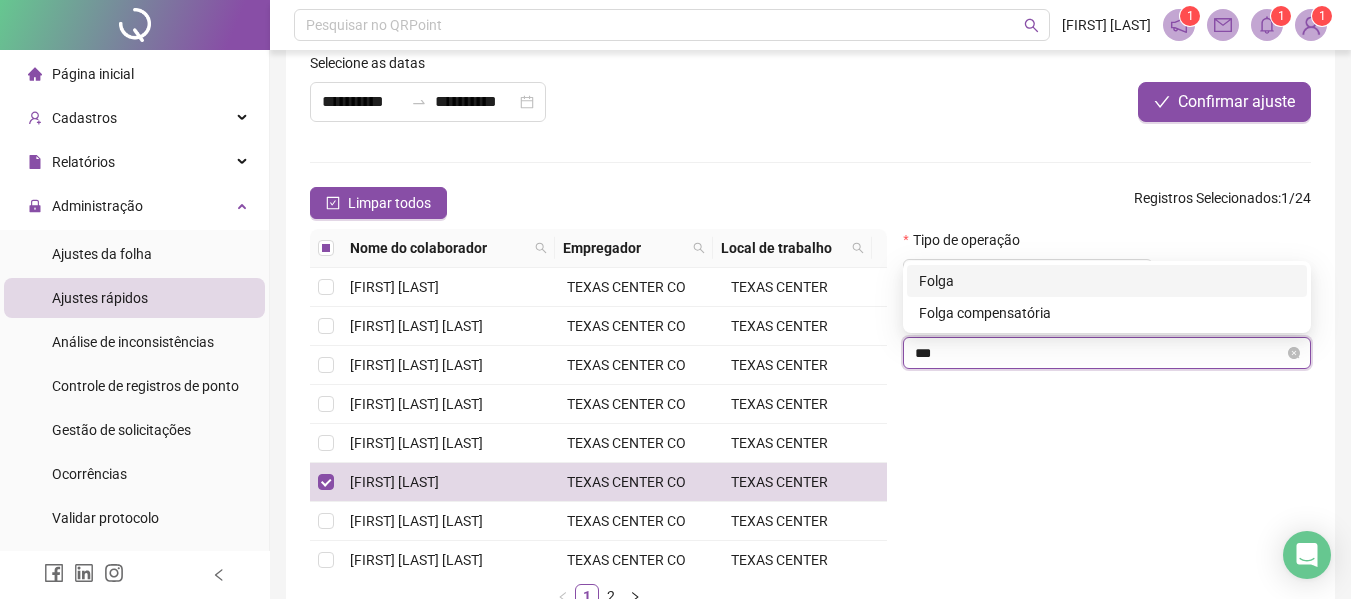 type on "****" 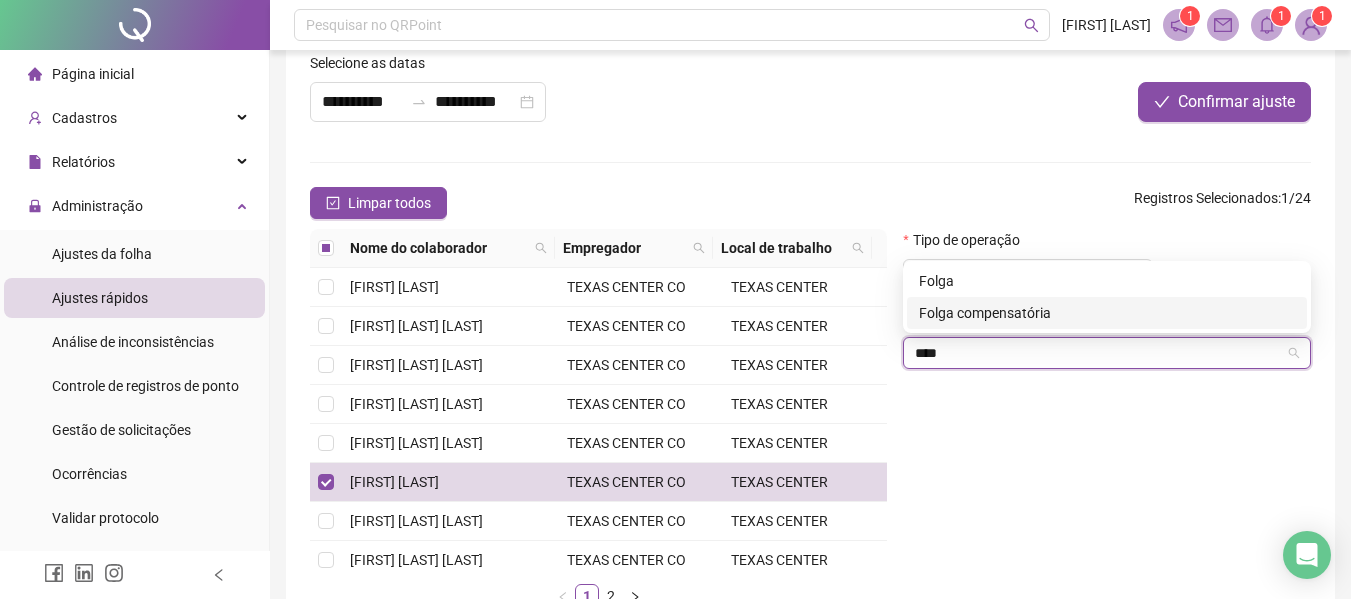 click on "Folga compensatória" at bounding box center [1107, 313] 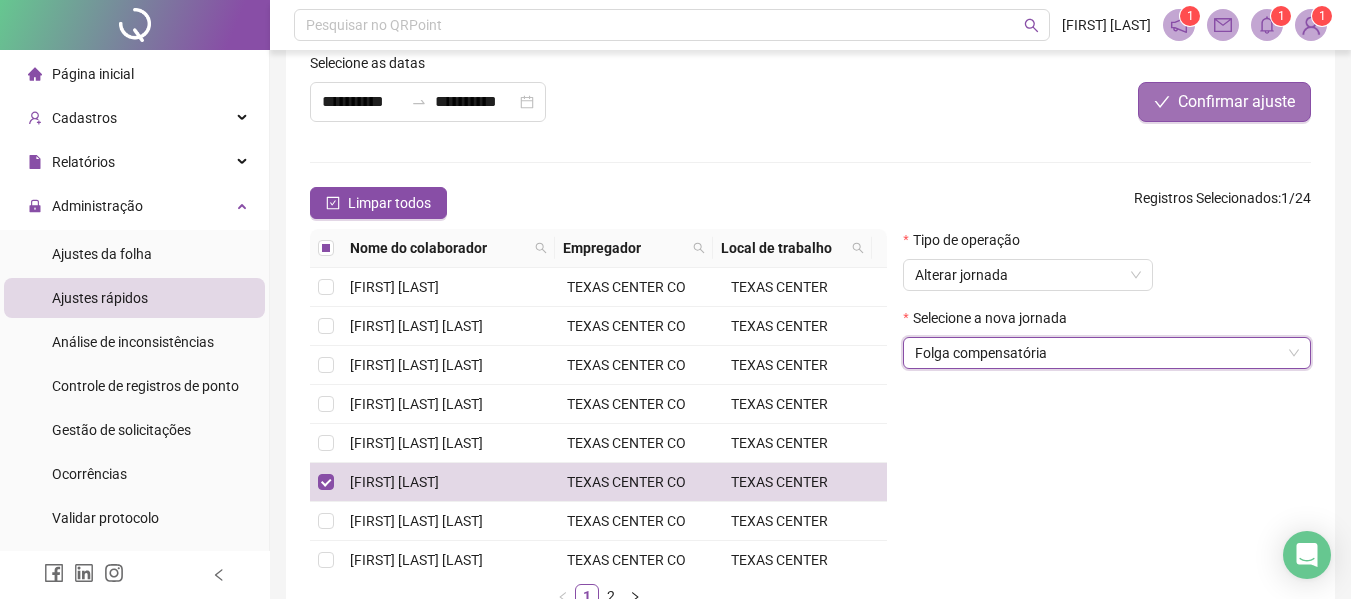 click on "Confirmar ajuste" at bounding box center (1236, 102) 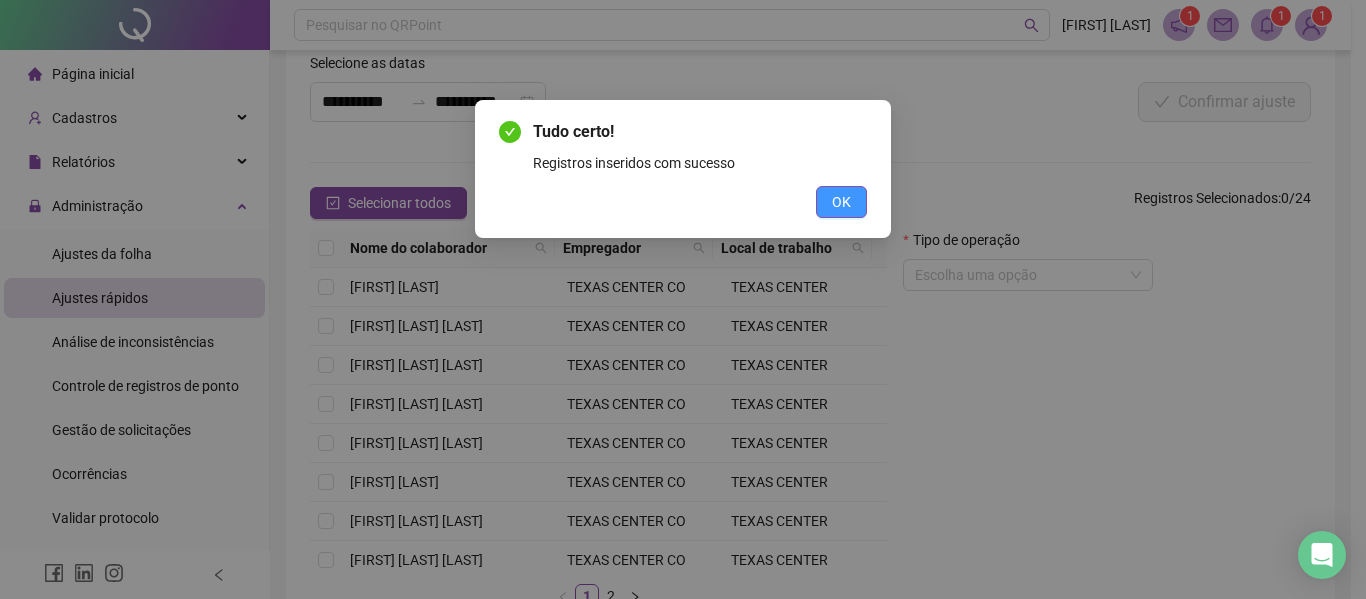 click on "OK" at bounding box center [841, 202] 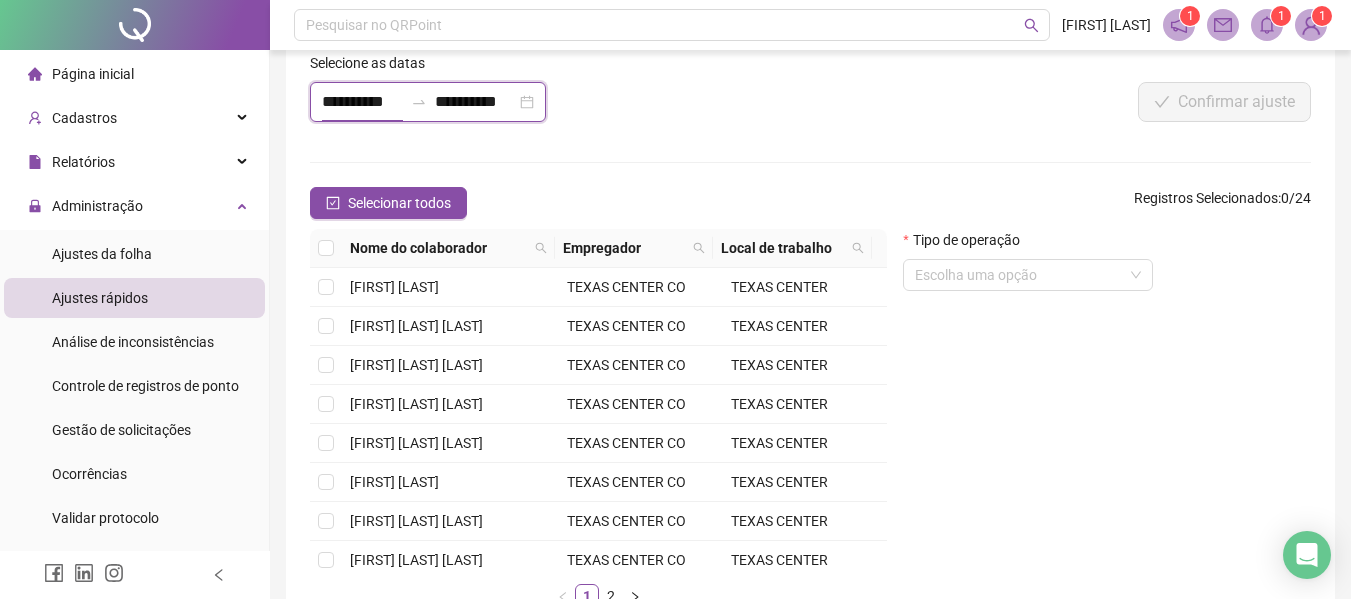 click on "**********" at bounding box center [362, 102] 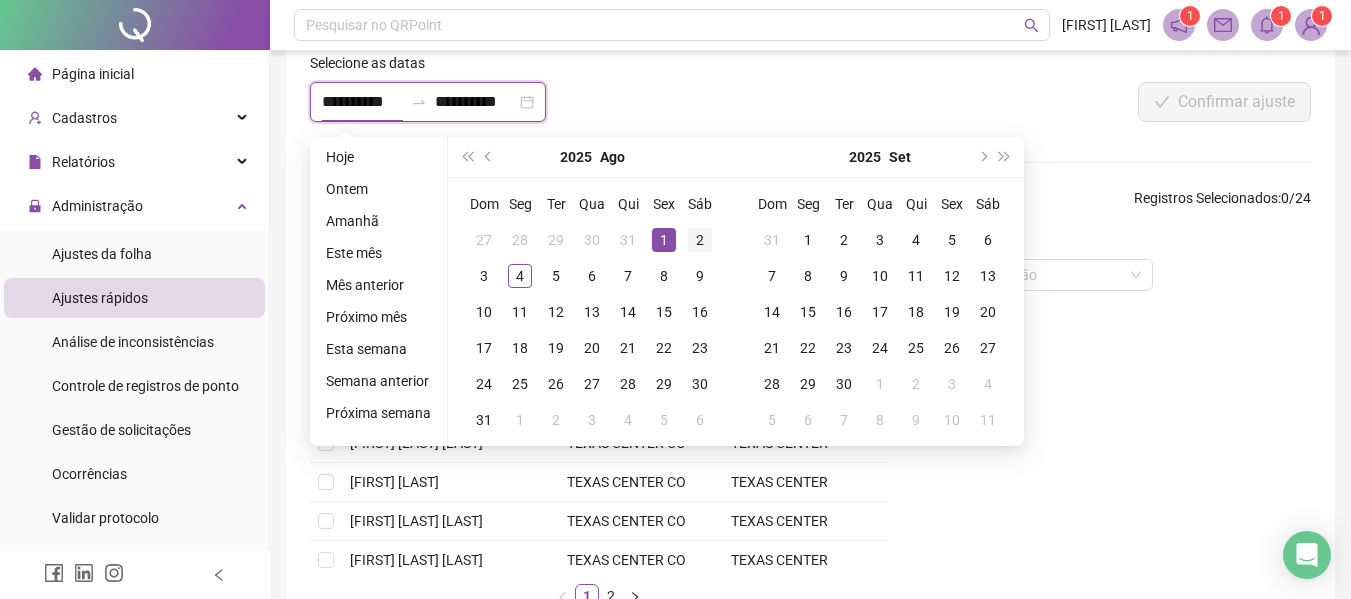 type on "**********" 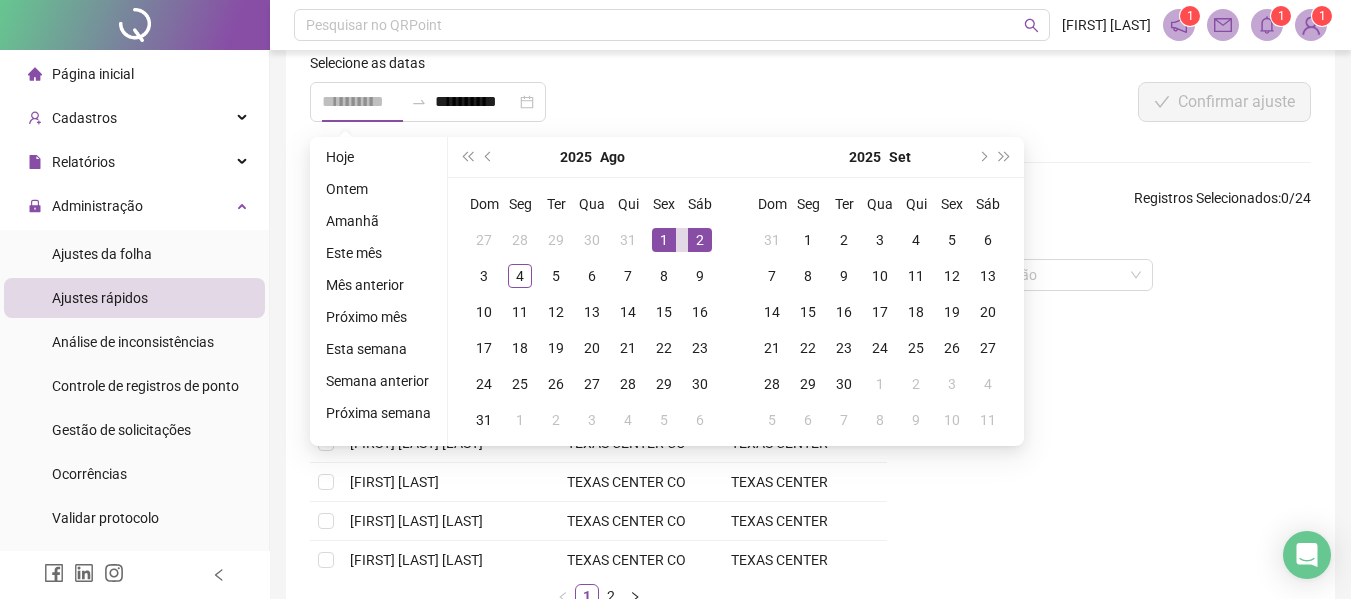 click on "2" at bounding box center (700, 240) 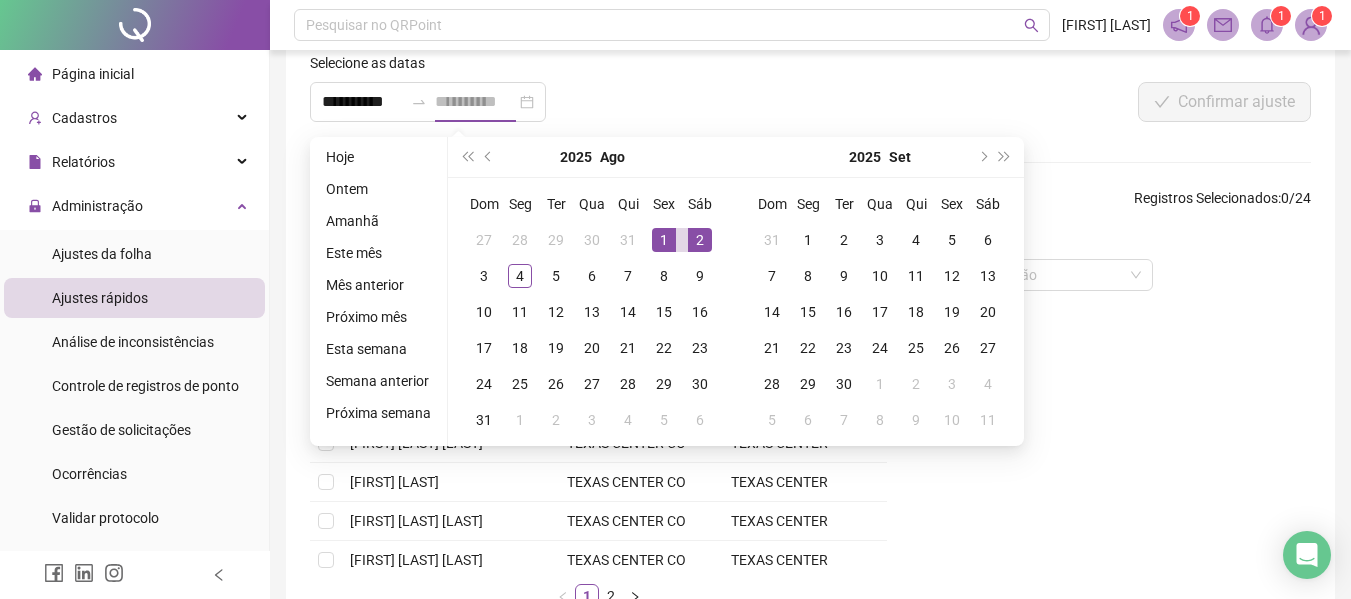 click on "2" at bounding box center (700, 240) 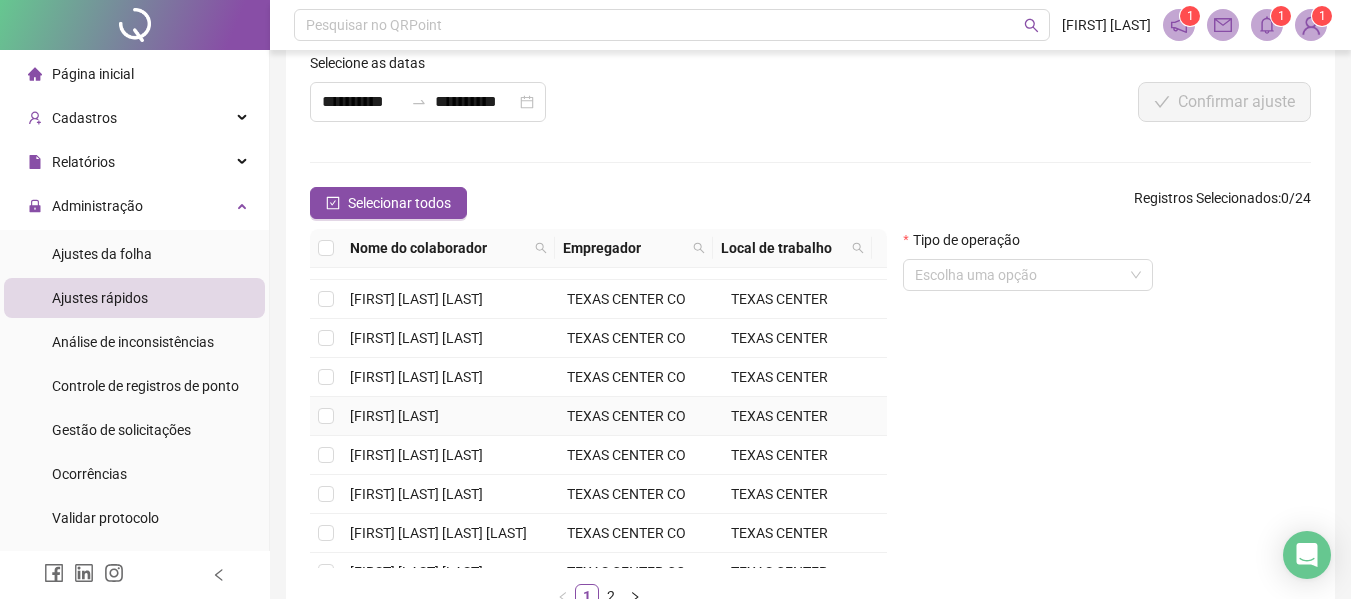 scroll, scrollTop: 295, scrollLeft: 0, axis: vertical 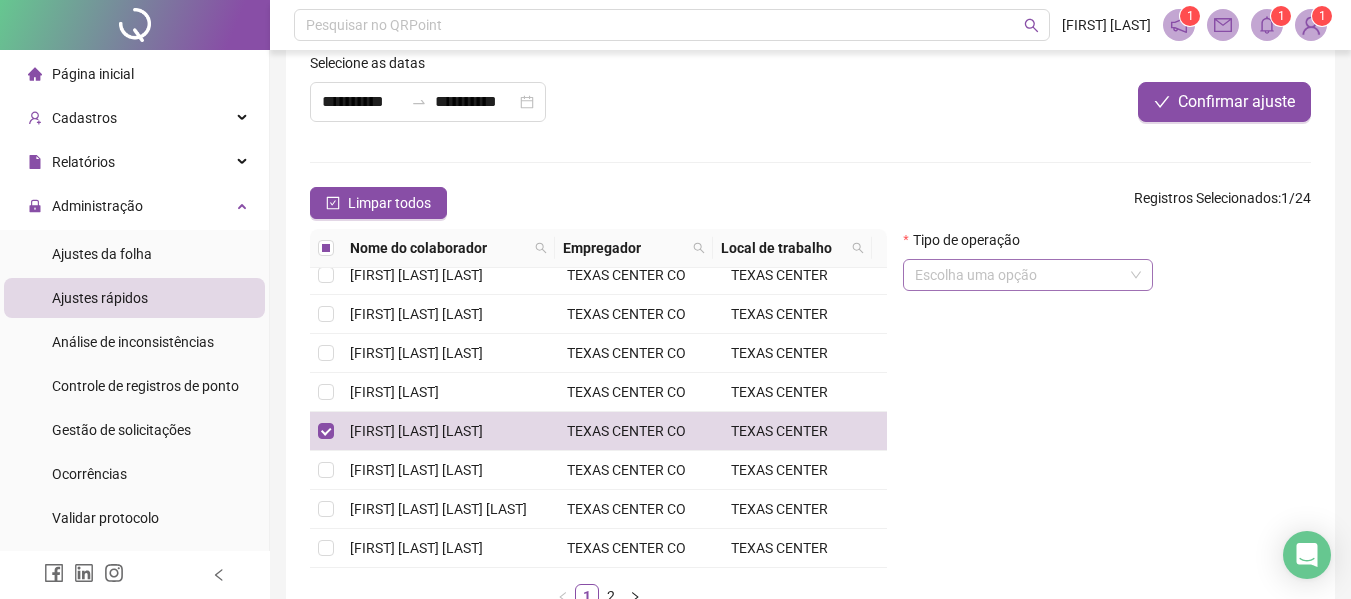 click at bounding box center [1019, 275] 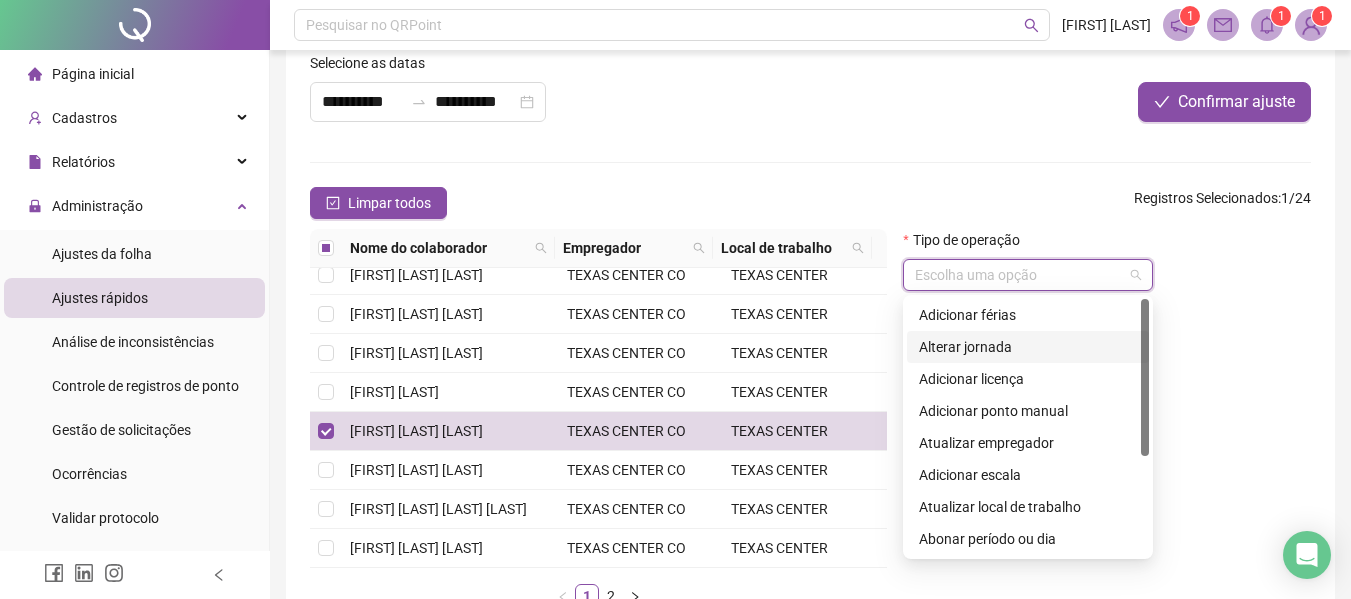 click on "Alterar jornada" at bounding box center (1028, 347) 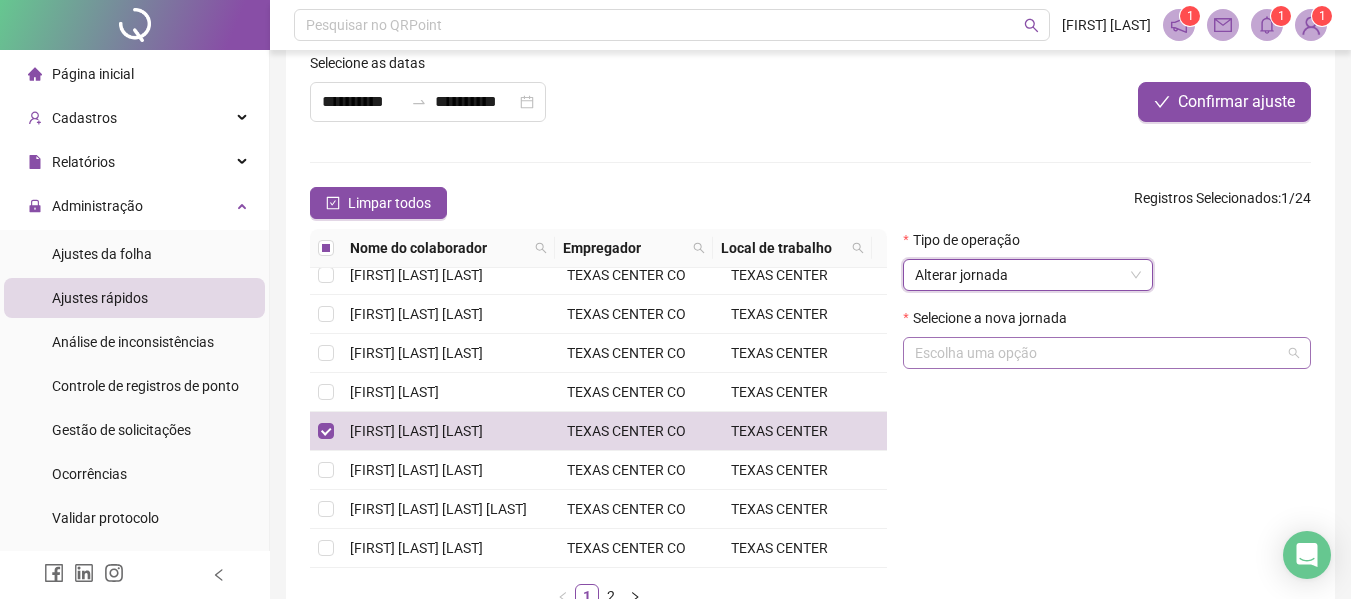 click at bounding box center (1098, 353) 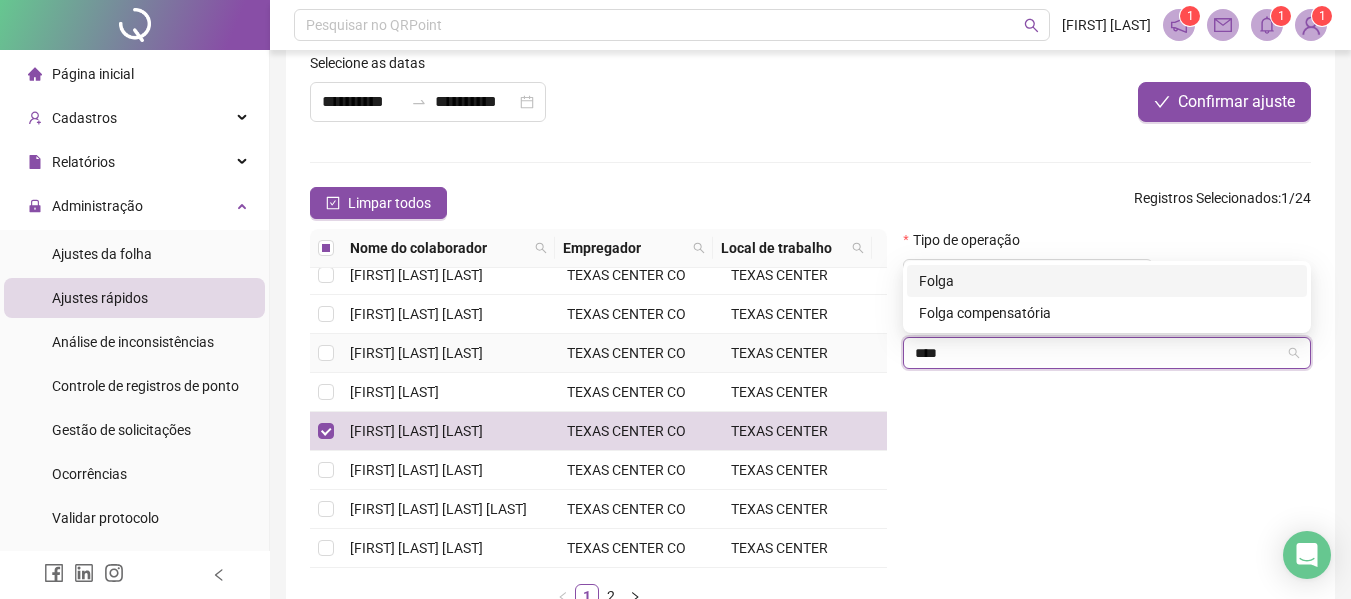 type on "*****" 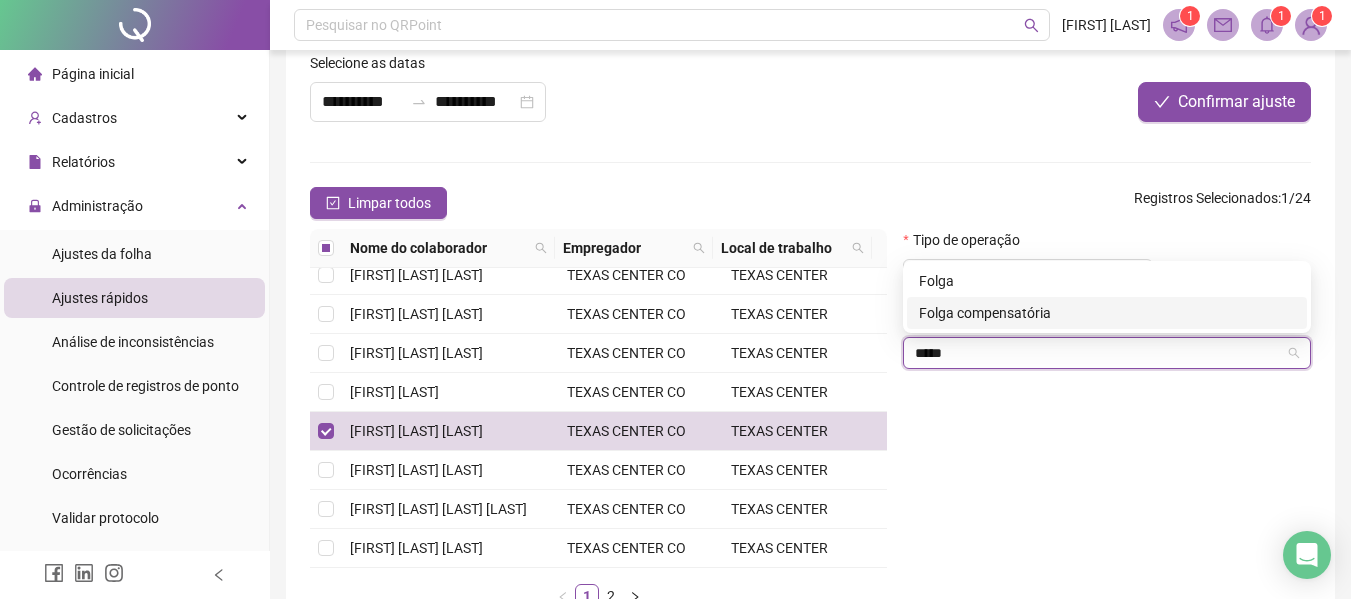 click on "Folga compensatória" at bounding box center (1107, 313) 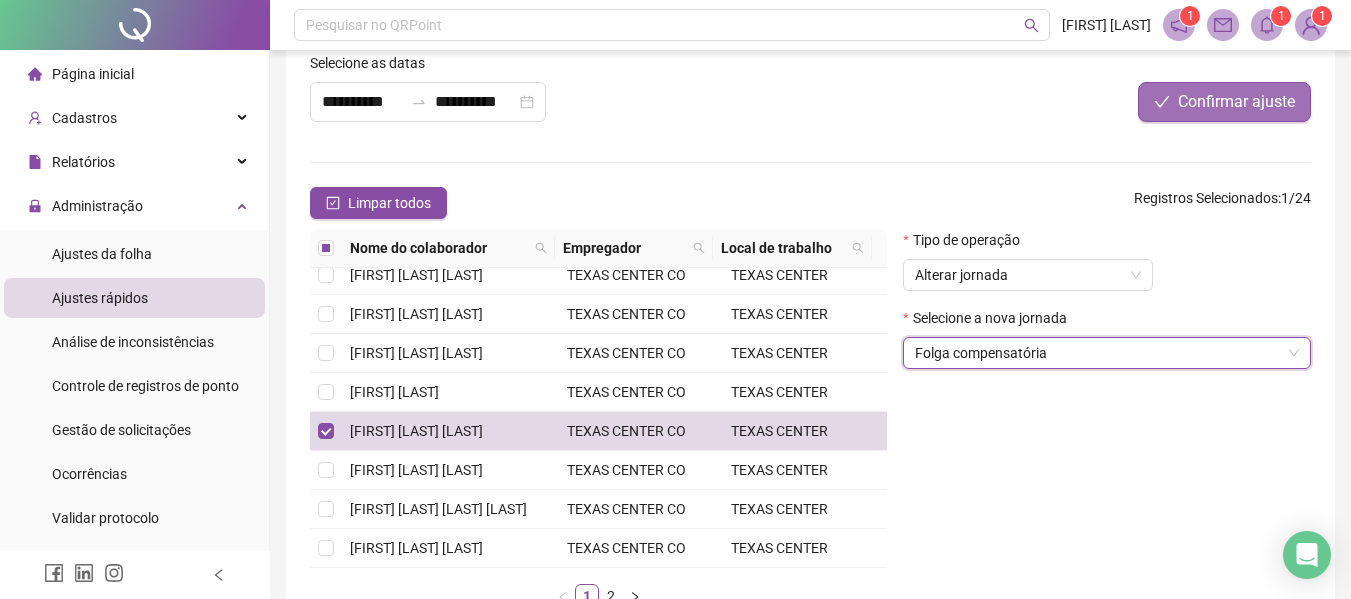 click on "Confirmar ajuste" at bounding box center [1236, 102] 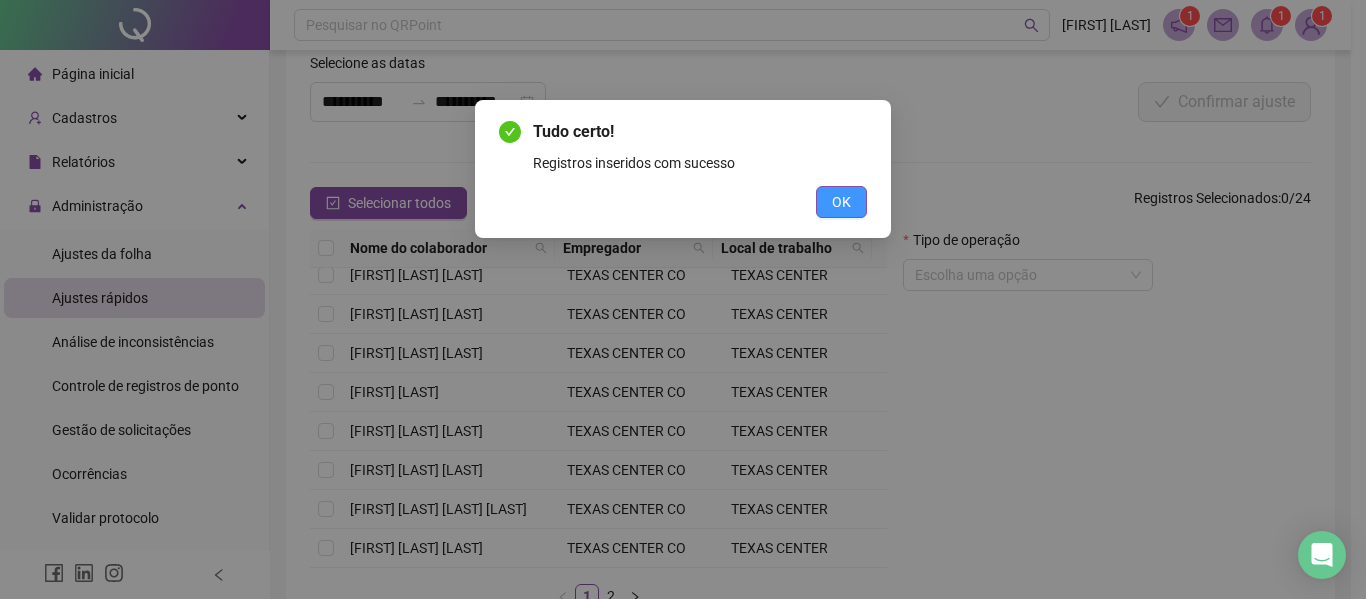 click on "OK" at bounding box center [841, 202] 